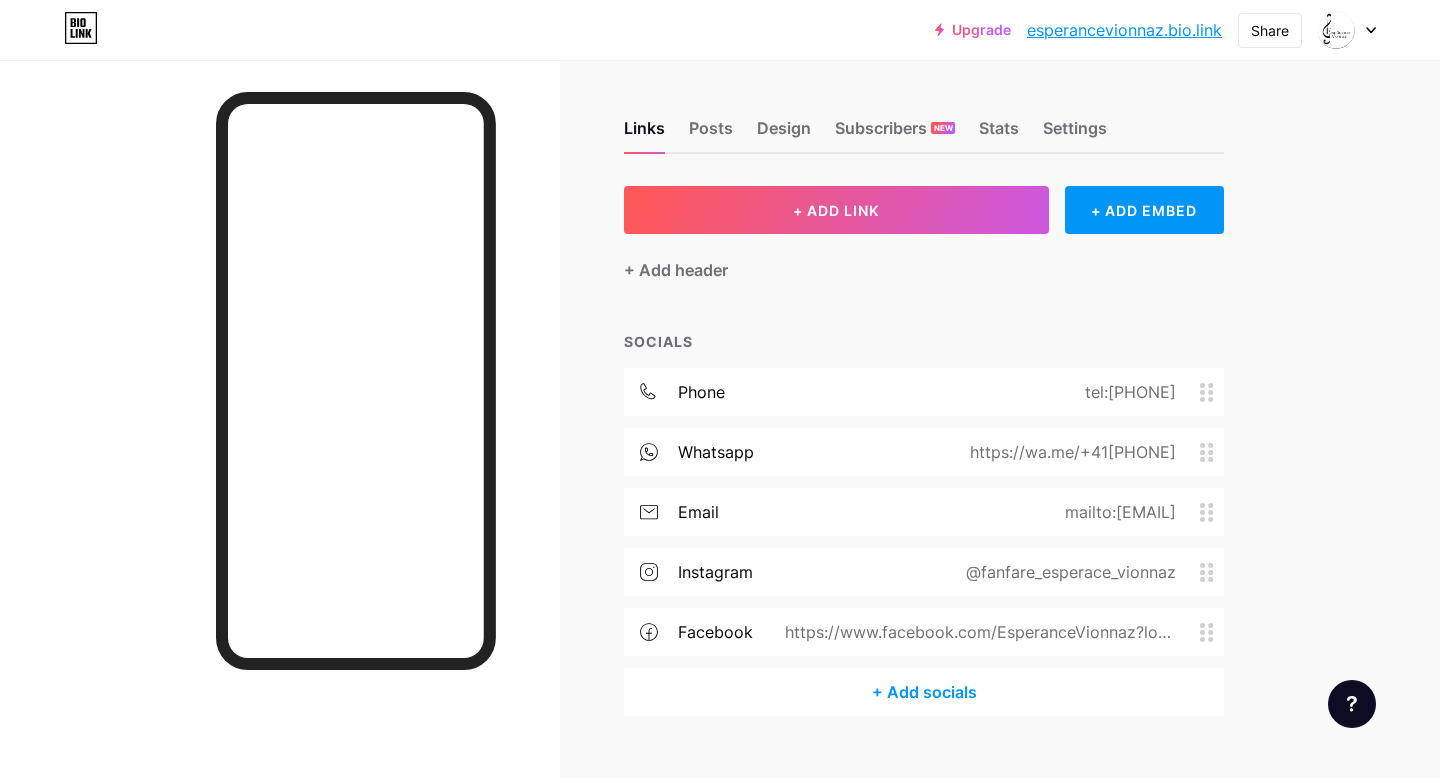 scroll, scrollTop: 0, scrollLeft: 0, axis: both 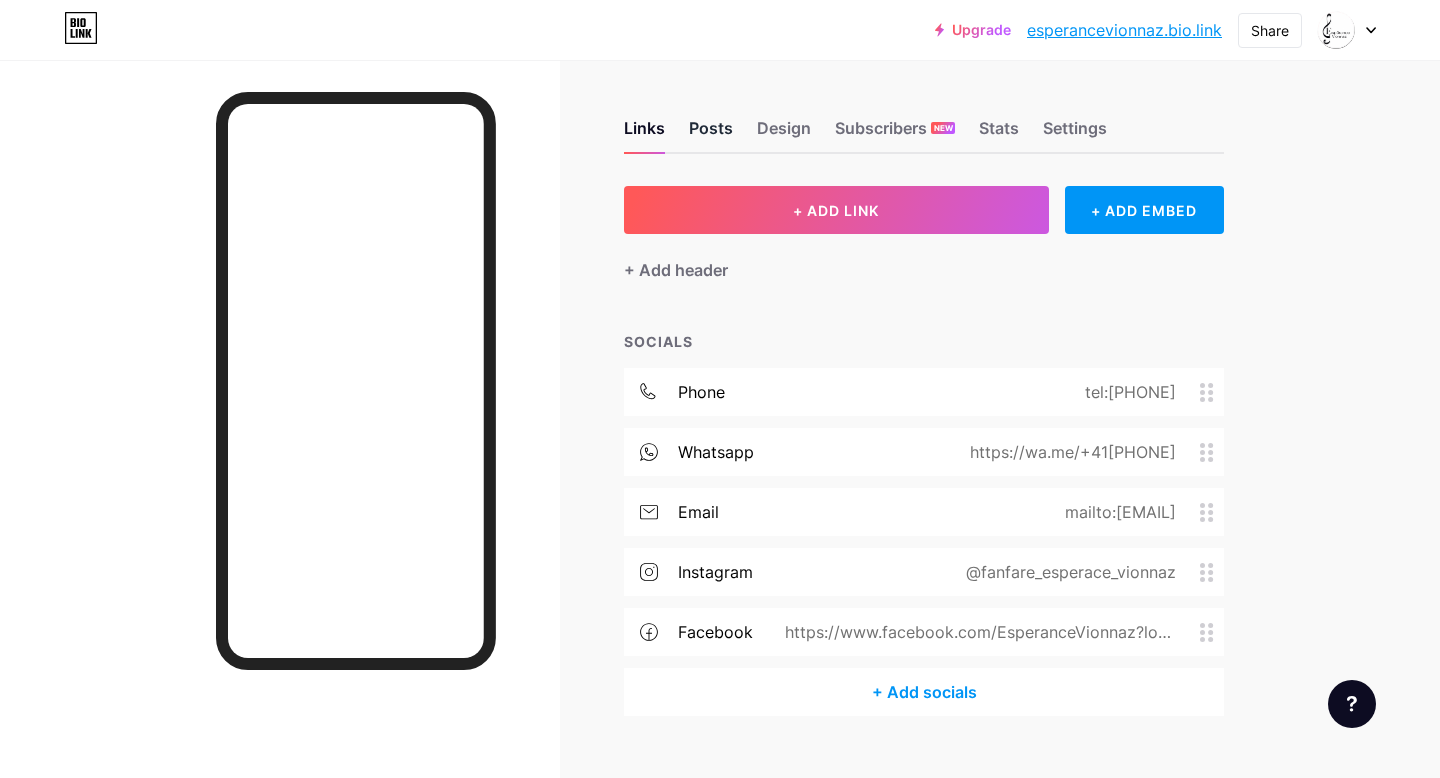 click on "Posts" at bounding box center (711, 134) 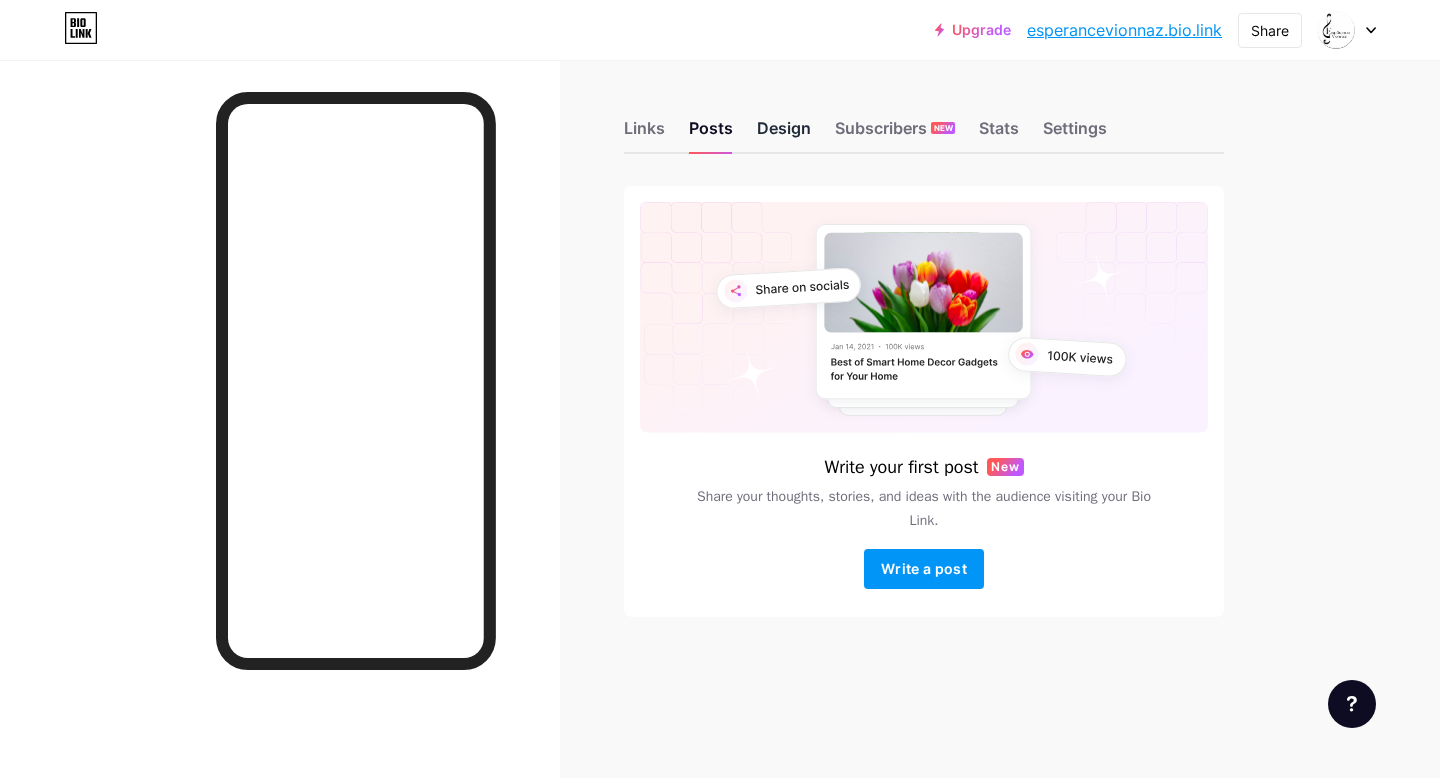 click on "Design" at bounding box center (784, 134) 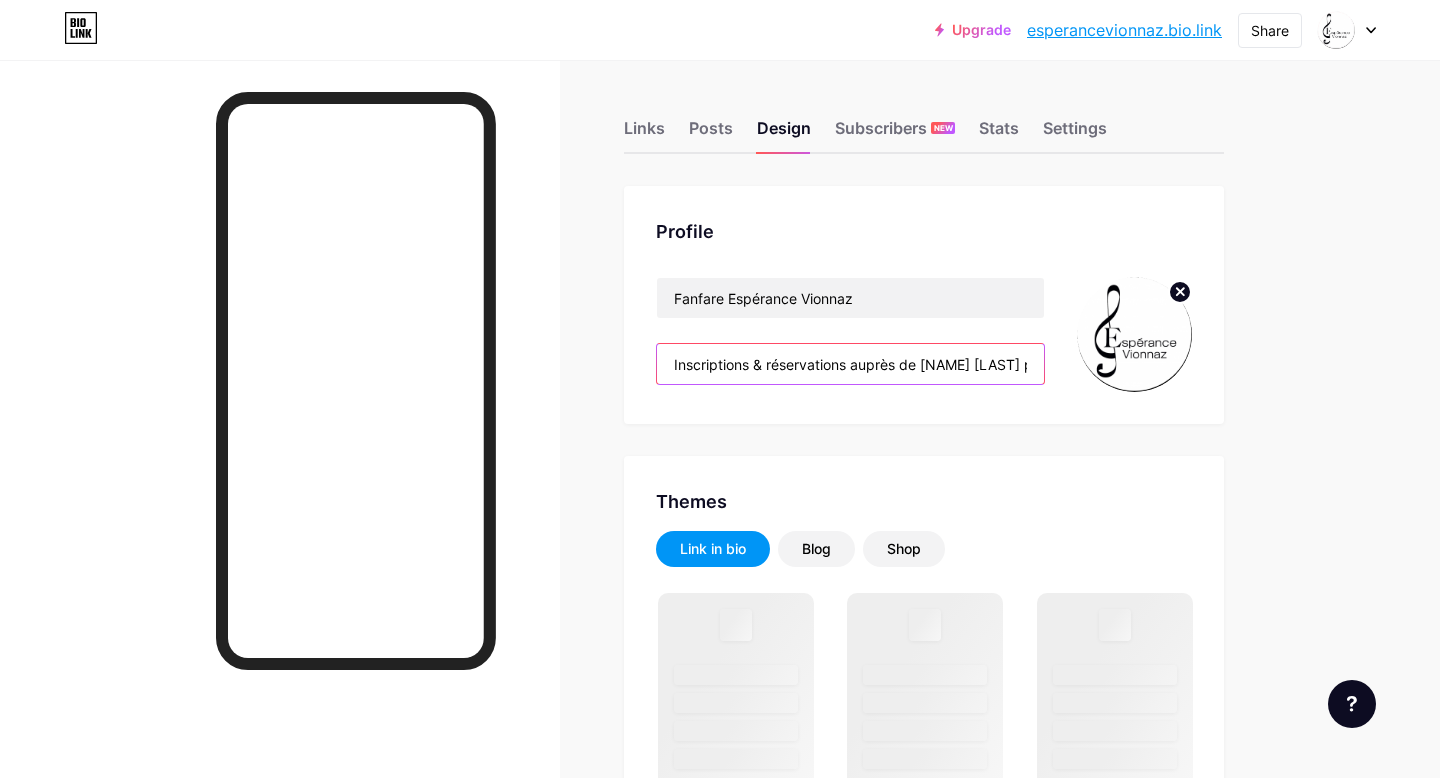 click on "Inscriptions & réservations auprès de [NAME] [LAST] pour notre souper de soutien le [DATE] ! 🌰" at bounding box center (850, 364) 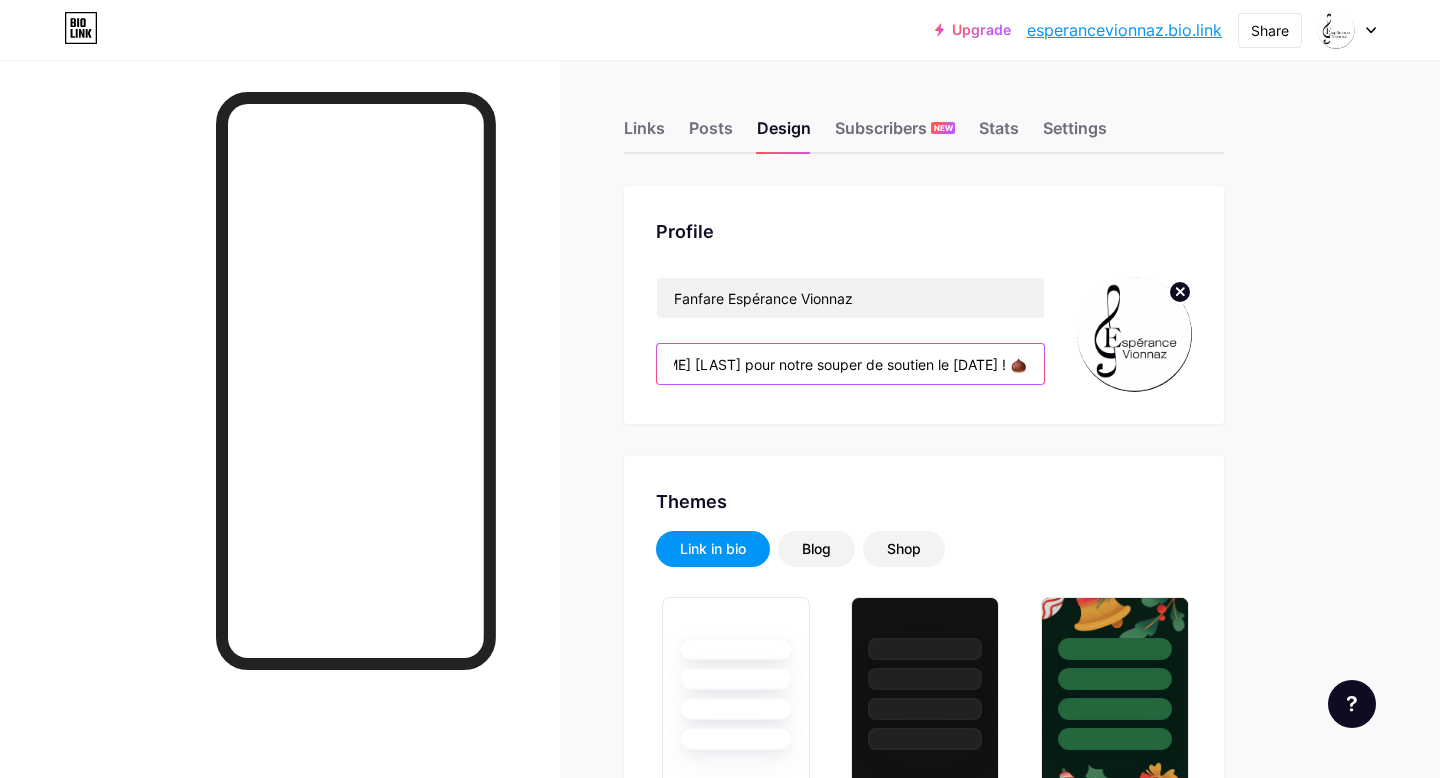 scroll, scrollTop: 0, scrollLeft: 398, axis: horizontal 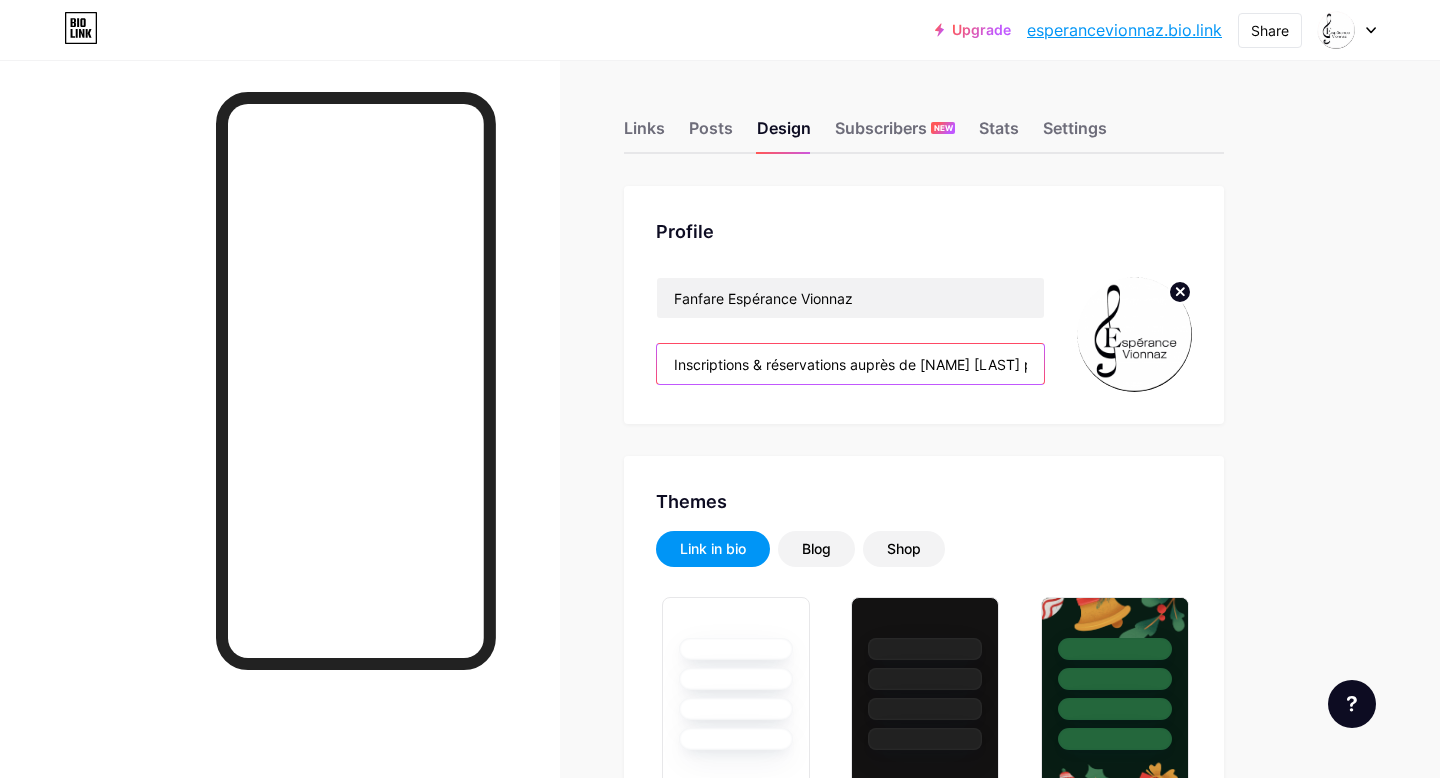 paste on "🎃🌰🎃🌰🎃🌰🎃🌰🎃🌰🎃🌰🎃🌰🎃🌰🎃🌰🎃🌰🎃🌰🎃 🌰🎃🌰🎃🌰🎃🌰🎃🌰🎃🌰🎃🌰🎃🌰🎃🌰🎃🌰🎃🌰" 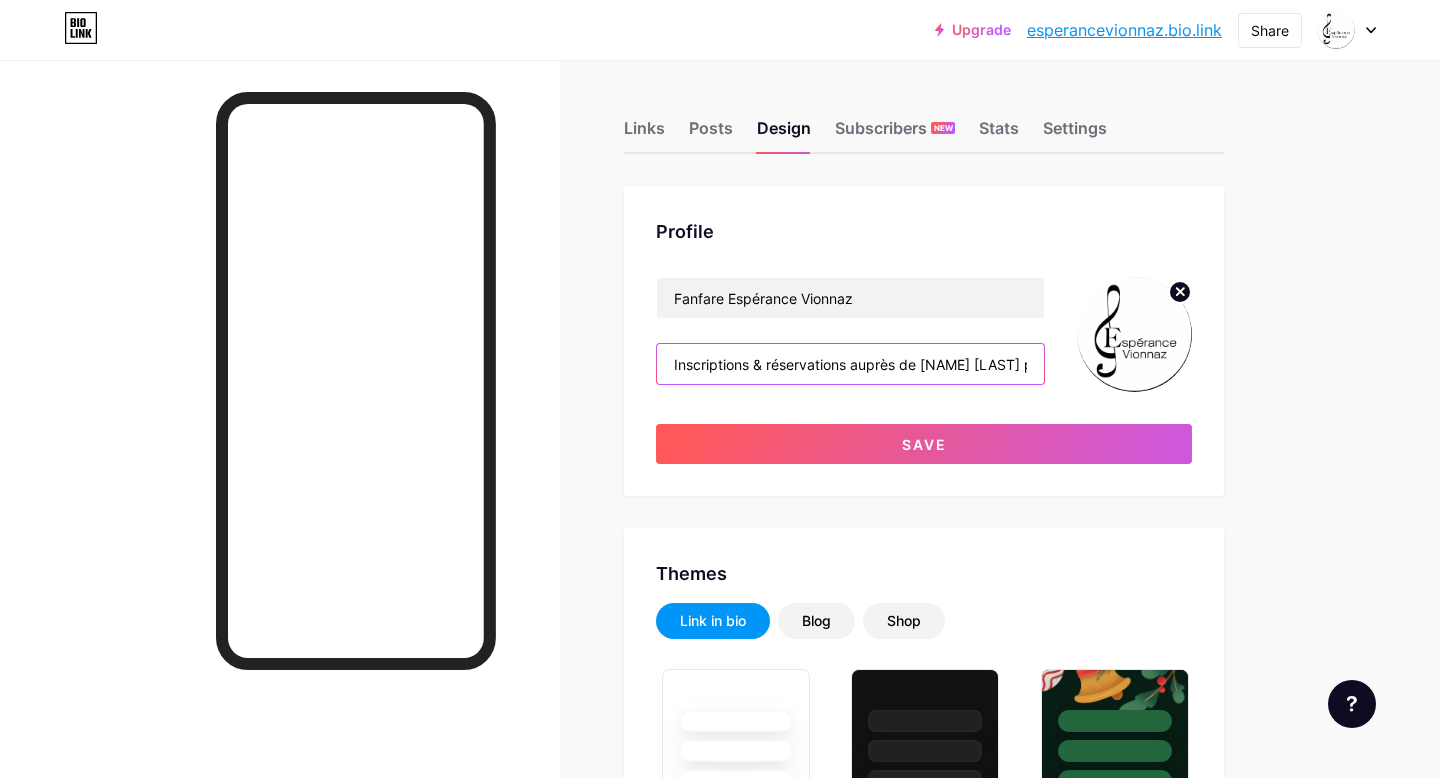 scroll, scrollTop: 0, scrollLeft: 1021, axis: horizontal 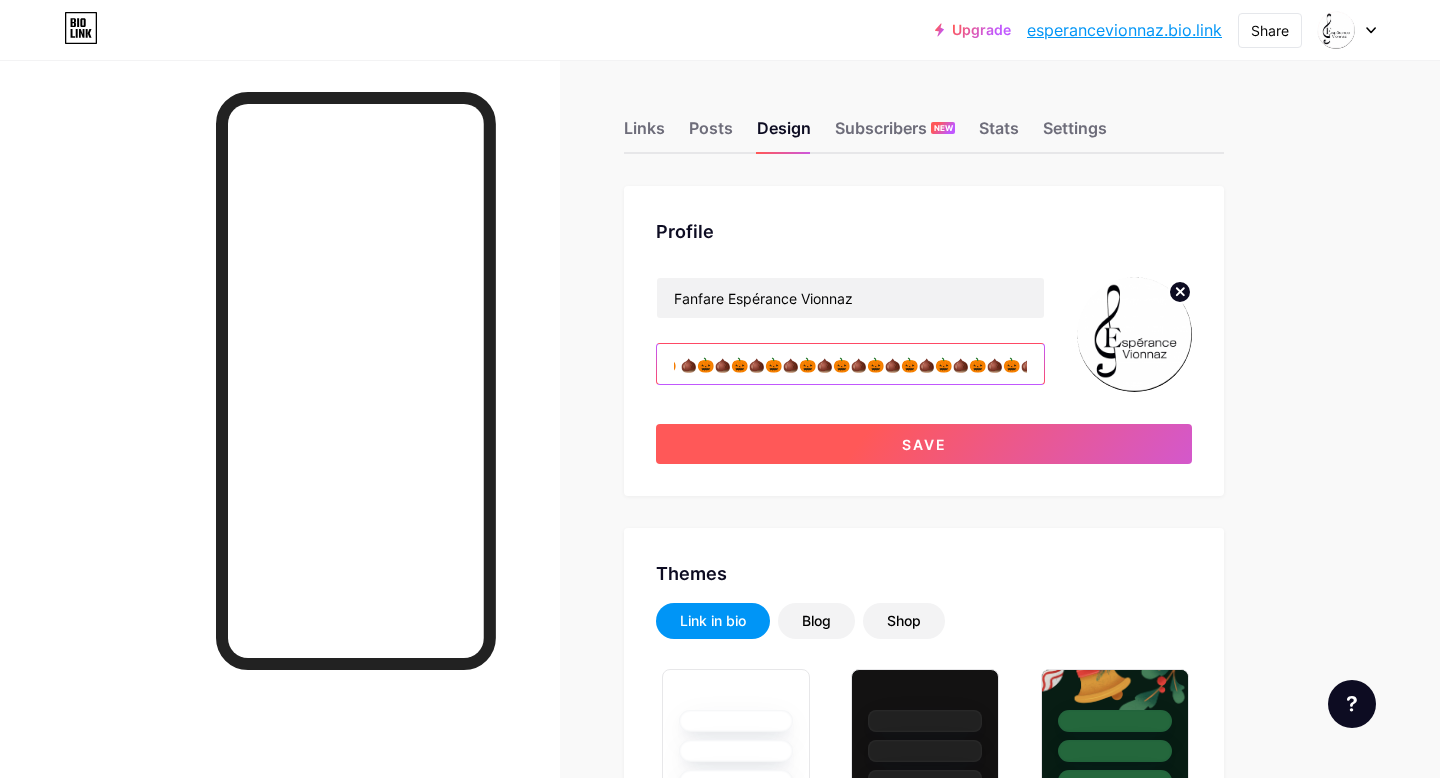 type on "Inscriptions & réservations auprès de [NAME] [LAST] pour notre souper de soutien le [DATE] ! 🌰🎃🌰🎃🌰🎃🌰🎃🌰🎃🌰🎃🌰🎃🌰🎃🌰🎃🌰🎃🌰🎃🌰🎃 🌰🎃🌰🎃🌰🎃🌰🎃🌰🎃🌰🎃🌰🎃🌰🎃🌰🎃🌰🎃🌰" 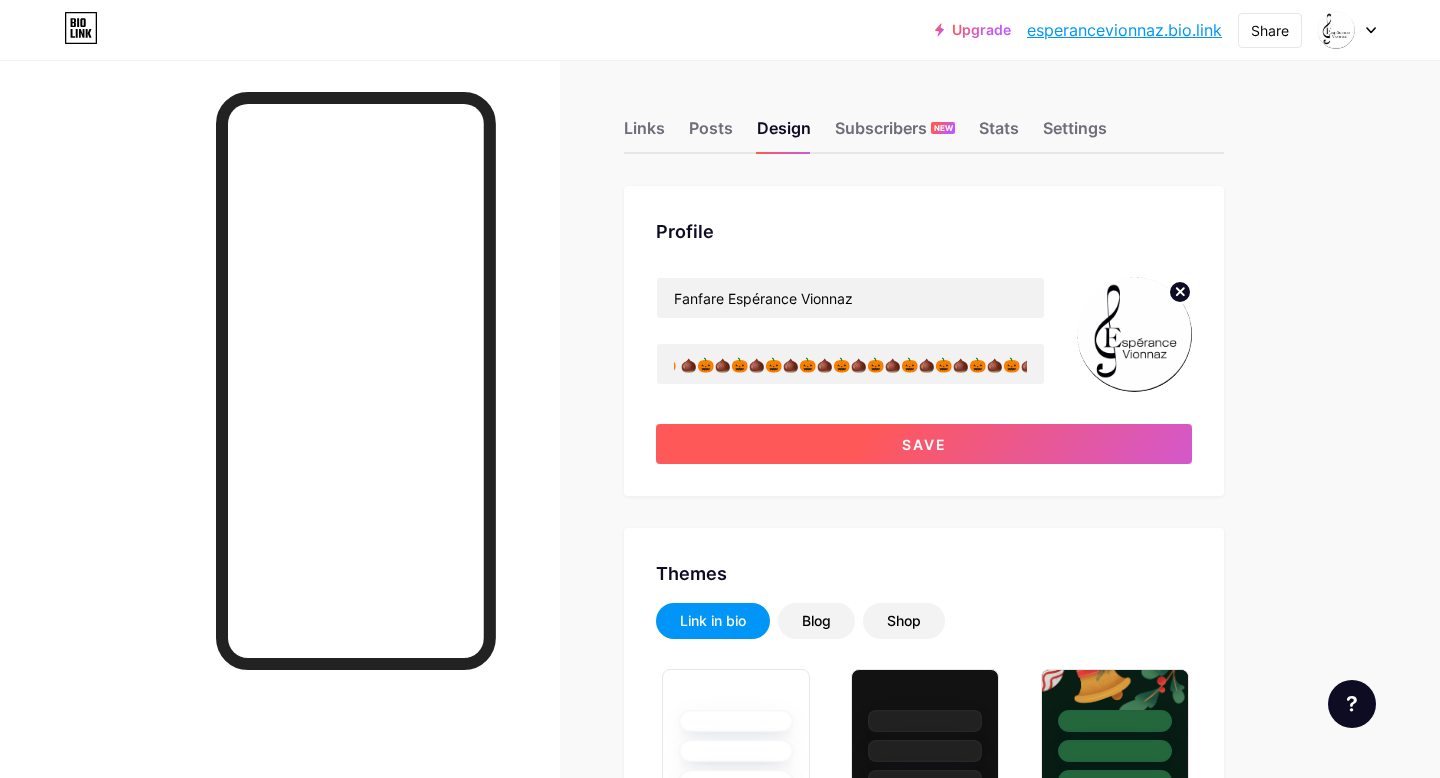 click on "Save" at bounding box center [924, 444] 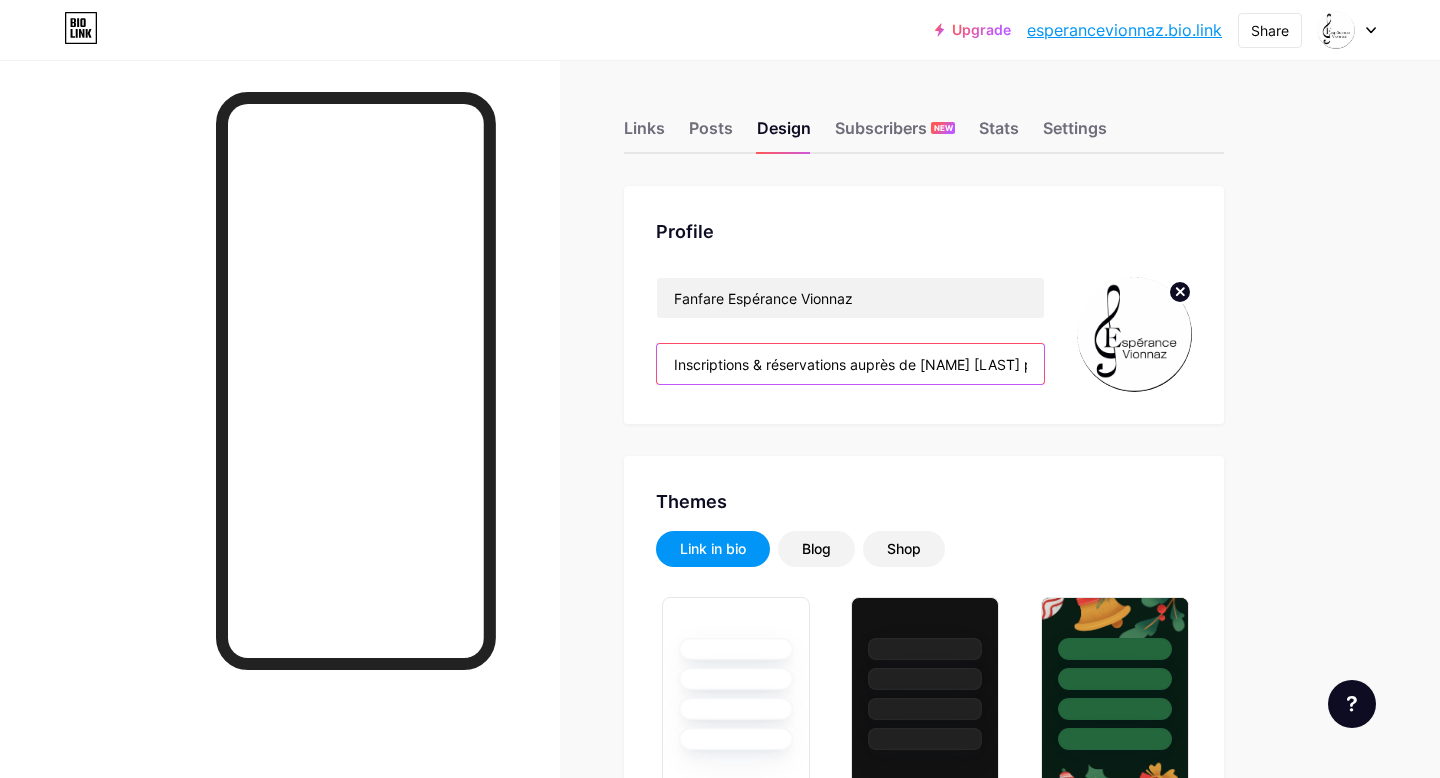 click on "Inscriptions & réservations auprès de [NAME] [LAST] pour notre souper de soutien le [DATE] ! 🌰🎃🌰🎃🌰🎃🌰🎃🌰🎃🌰🎃🌰🎃🌰🎃🌰🎃🌰🎃🌰🎃🌰🎃 🌰🎃🌰🎃🌰🎃🌰🎃🌰🎃🌰🎃🌰🎃🌰🎃🌰🎃🌰🎃🌰" at bounding box center [850, 364] 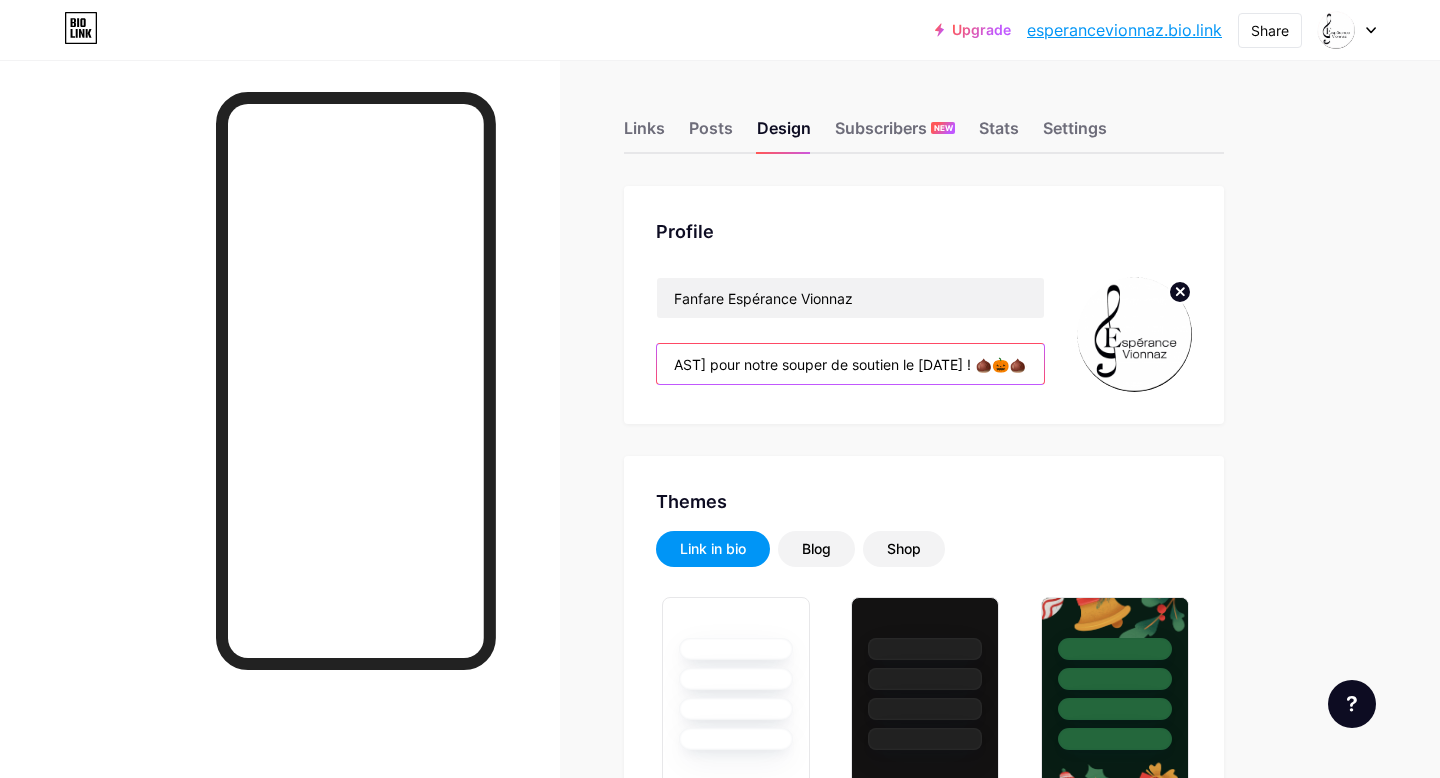 scroll, scrollTop: 0, scrollLeft: 1022, axis: horizontal 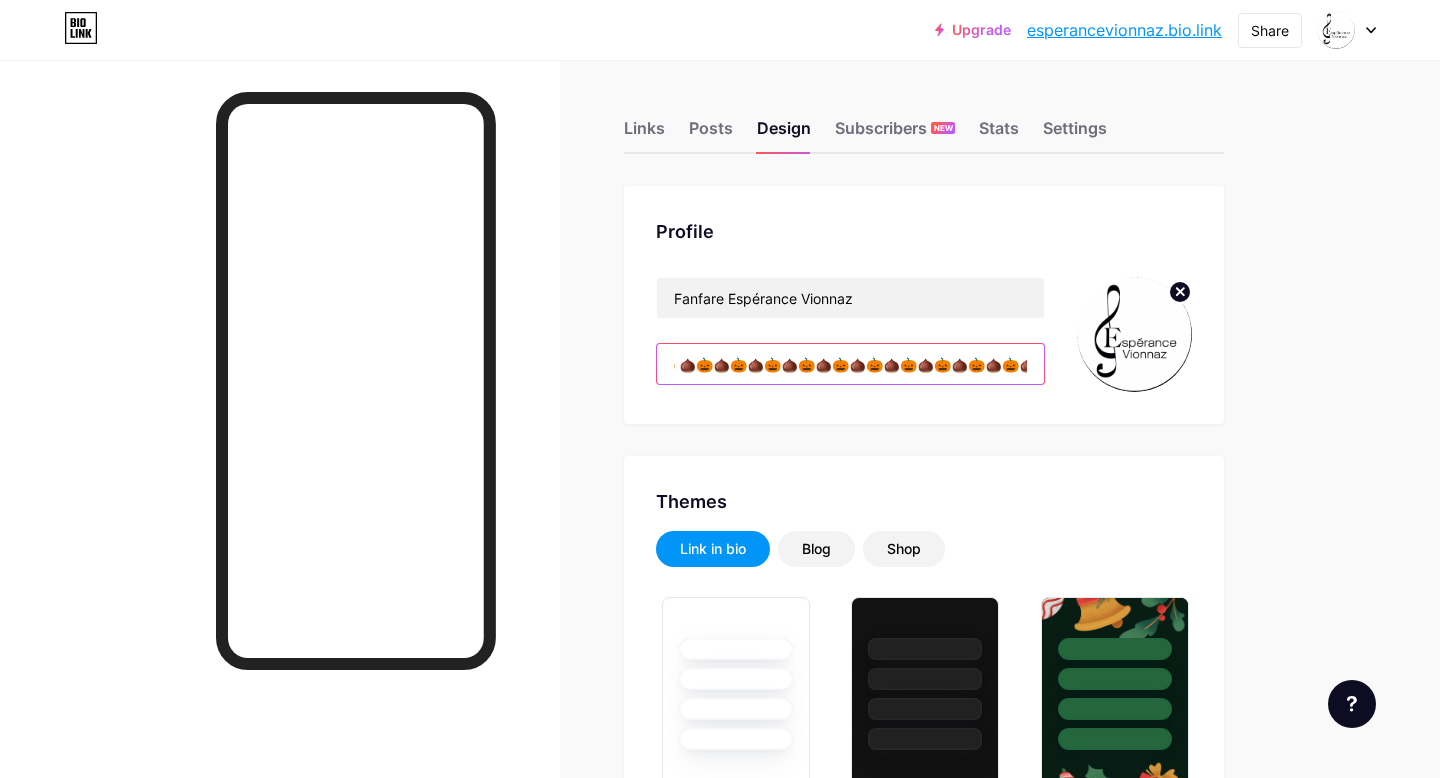 drag, startPoint x: 672, startPoint y: 363, endPoint x: 1118, endPoint y: 371, distance: 446.07175 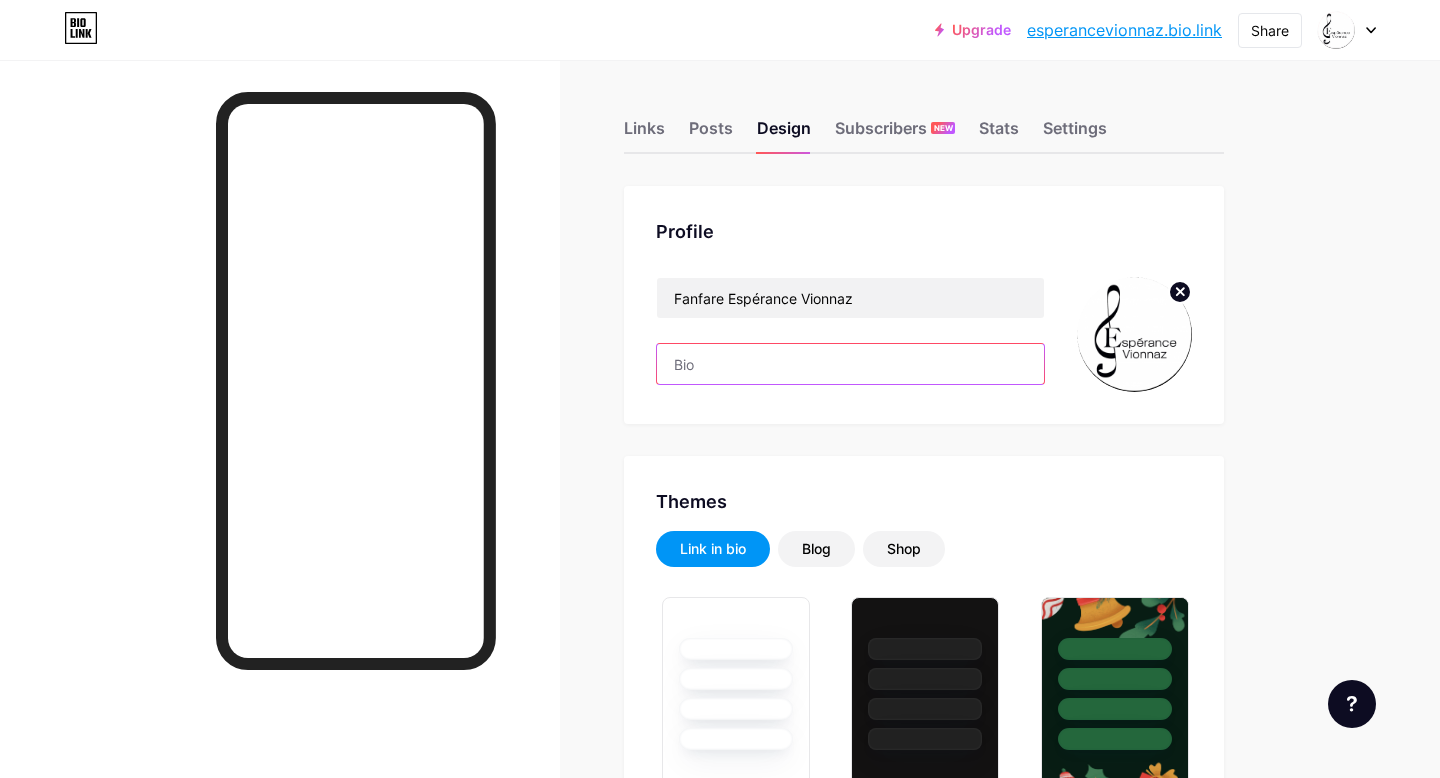 scroll, scrollTop: 0, scrollLeft: 0, axis: both 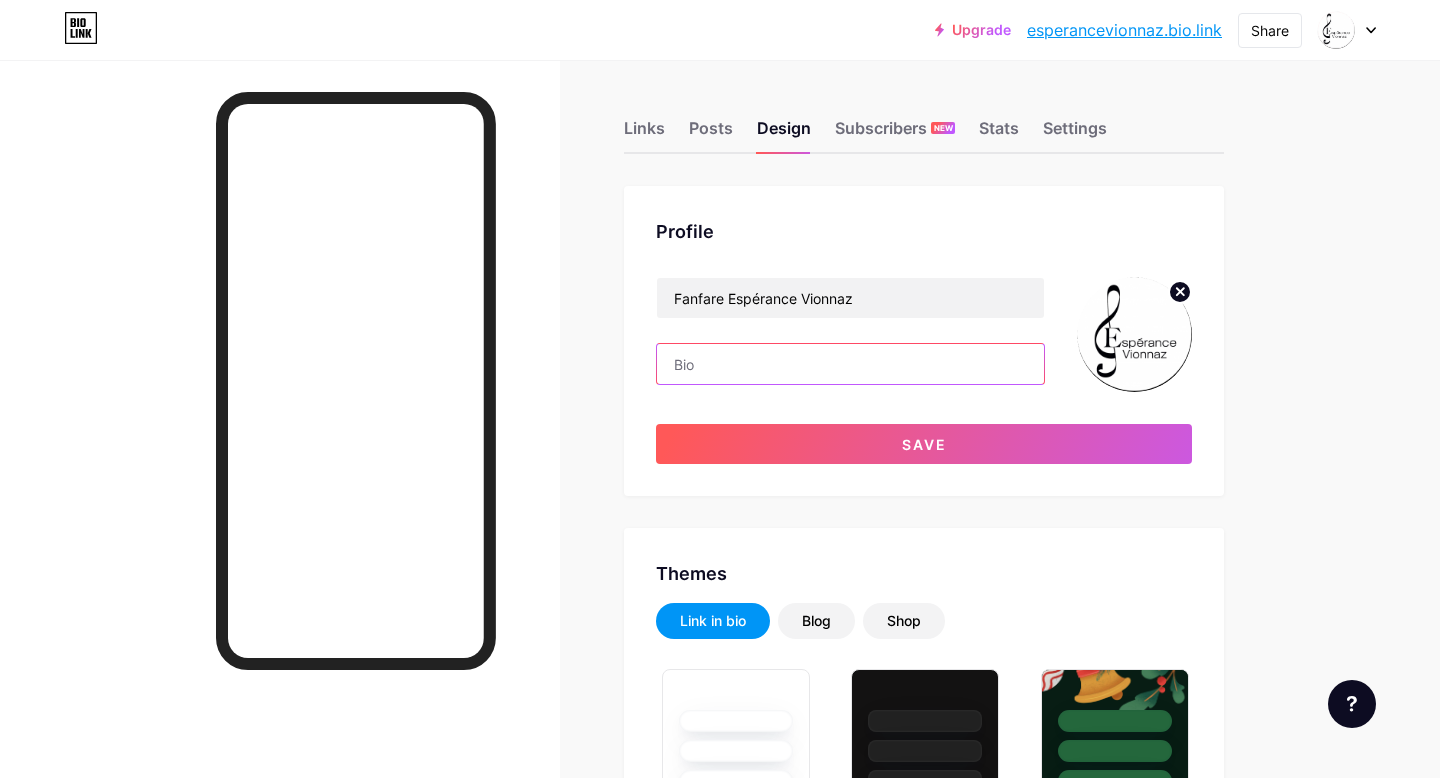 paste on "Inscriptions & réservations jusqu’au [DATE] auprès de [NAME] [LAST] pour notre souper de soutien le [DATE] ! 🌰🎃🌰🎃🌰🎃🌰🎃🌰🎃🌰🎃🌰🎃🌰🎃🌰 Inscription confirmée à la réception du paiement par Twint ou cash auprès de [FIRST]. Par versement bancaire sur le compte de la fanfare IBAN : CH35 8080 8006 7313 7791 2" 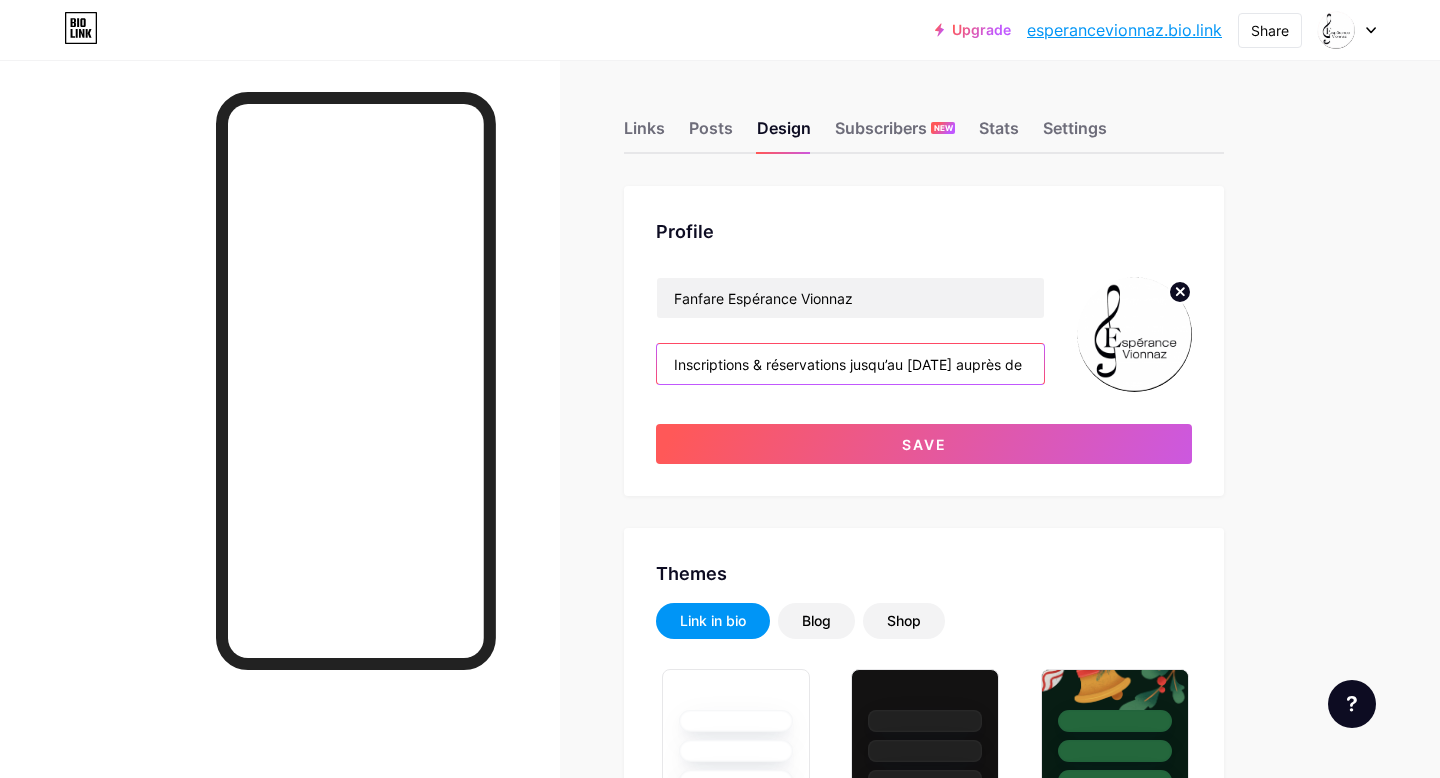 scroll, scrollTop: 0, scrollLeft: 1950, axis: horizontal 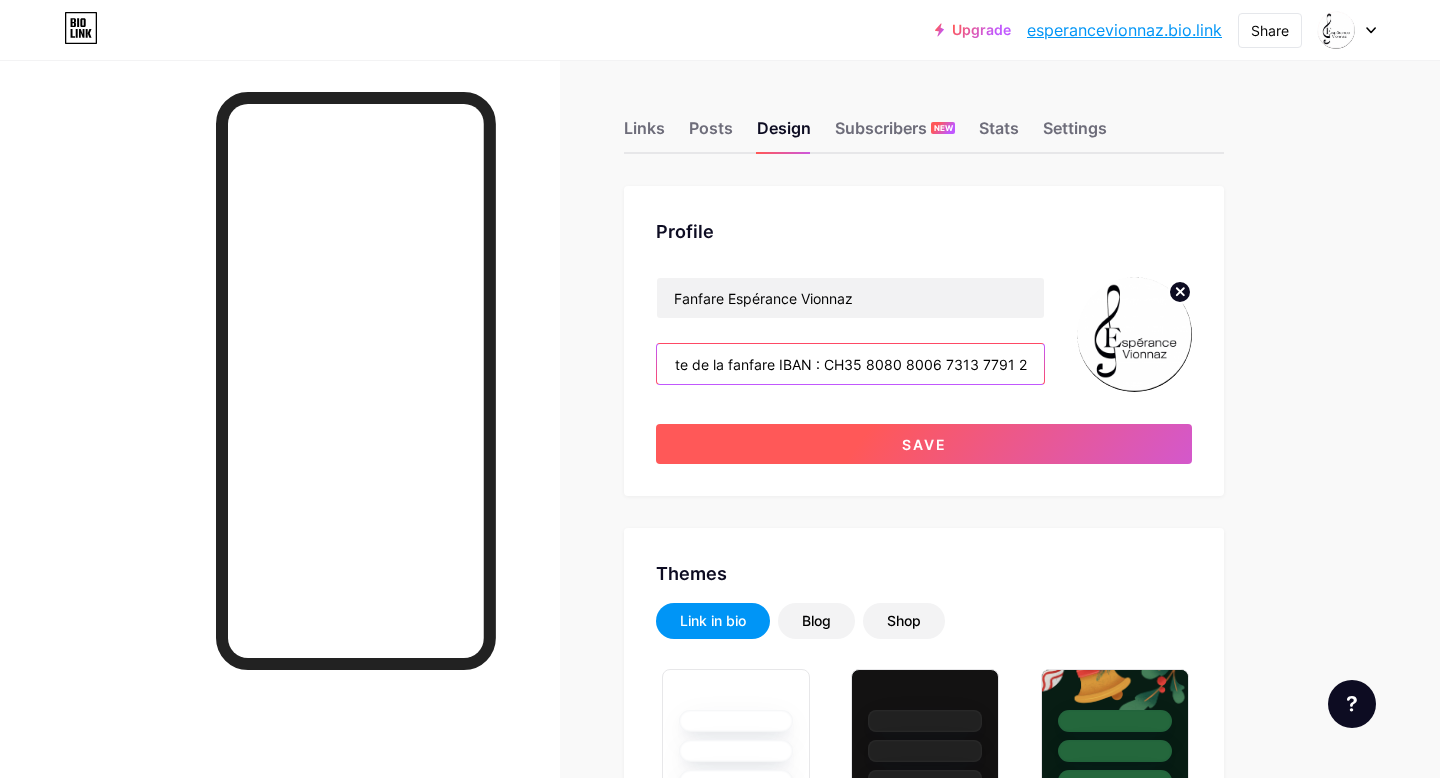 type on "Inscriptions & réservations jusqu’au [DATE] auprès de [NAME] [LAST] pour notre souper de soutien le [DATE] ! 🌰🎃🌰🎃🌰🎃🌰🎃🌰🎃🌰🎃🌰🎃🌰🎃🌰 Inscription confirmée à la réception du paiement par Twint ou cash auprès de [FIRST]. Par versement bancaire sur le compte de la fanfare IBAN : CH35 8080 8006 7313 7791 2" 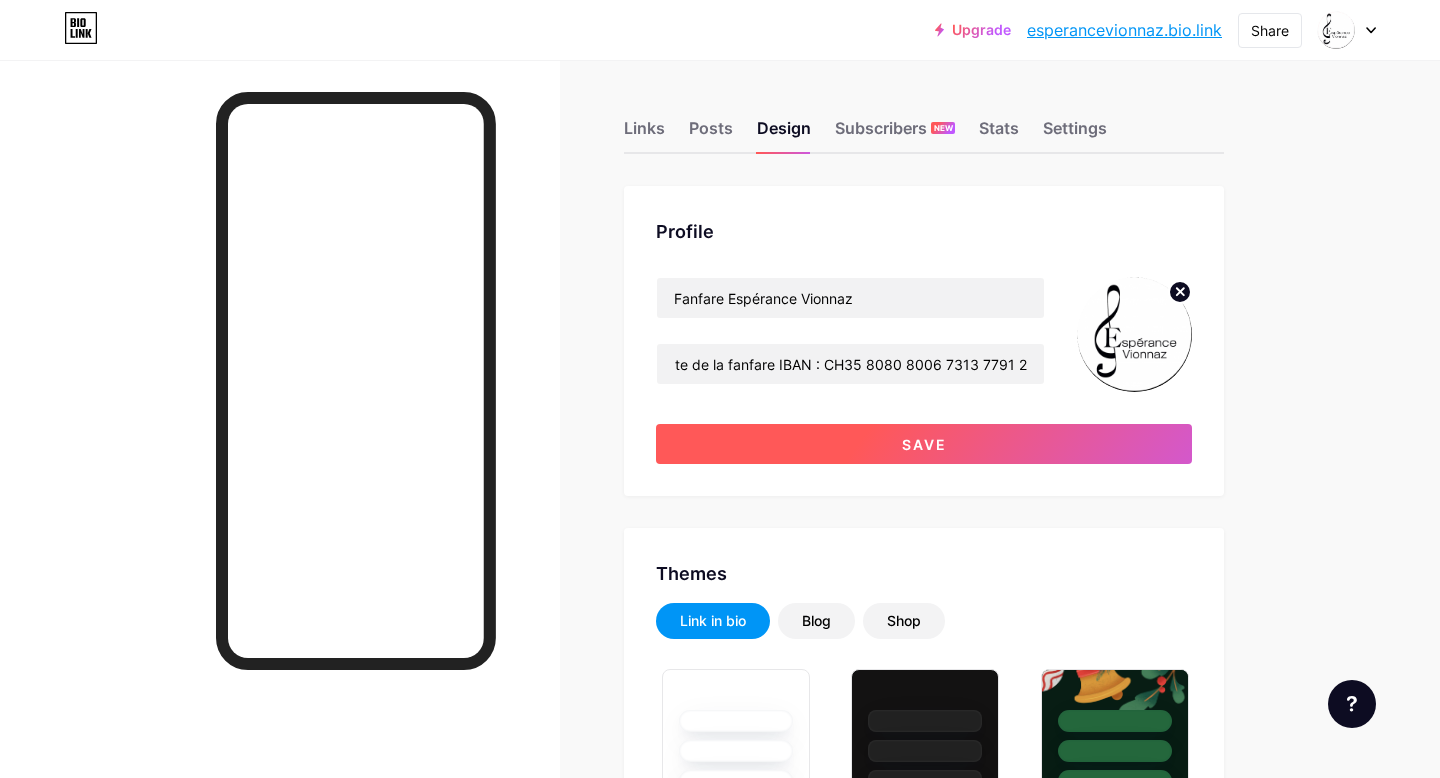 click on "Save" at bounding box center (924, 444) 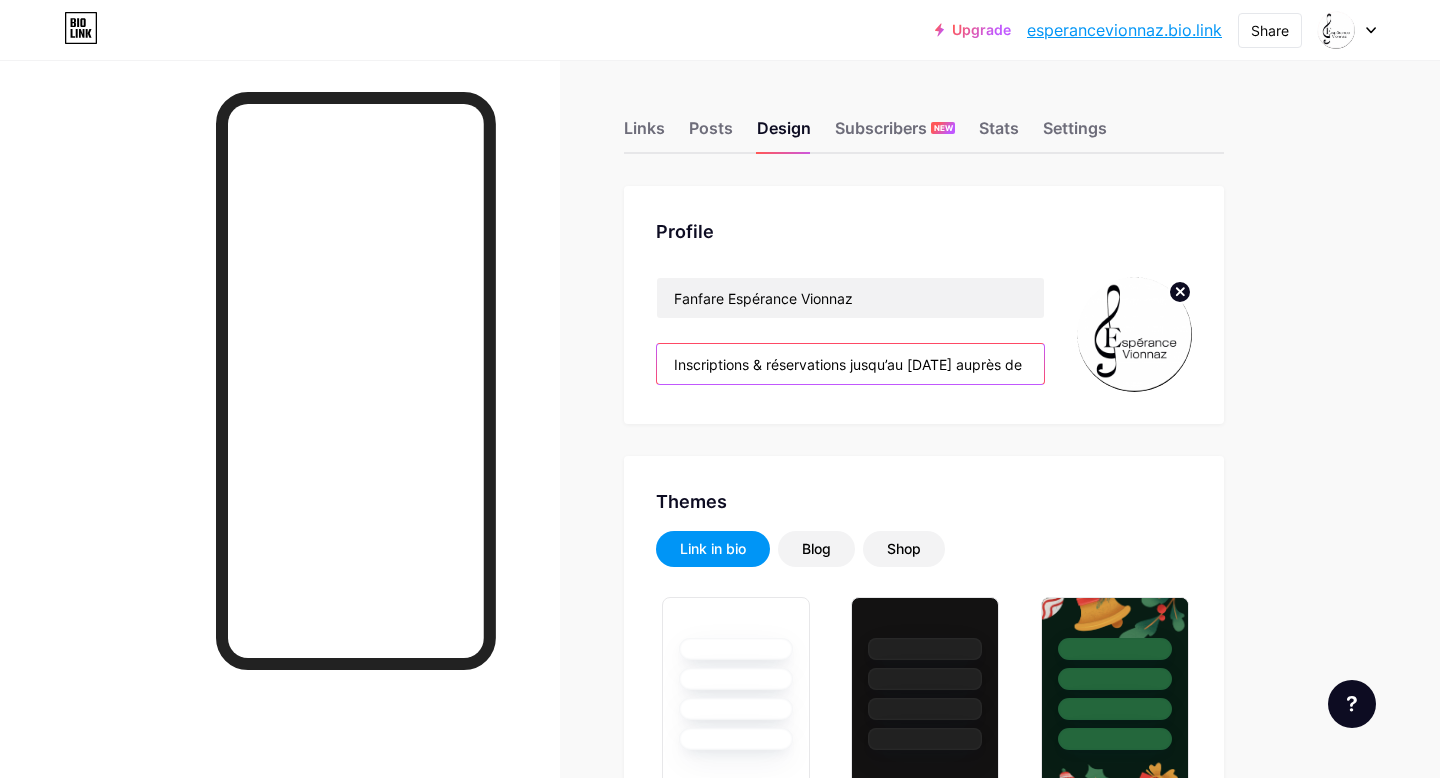 click on "Inscriptions & réservations jusqu’au [DATE] auprès de [NAME] [LAST] pour notre souper de soutien le [DATE] ! 🌰🎃🌰🎃🌰🎃🌰🎃🌰🎃🌰🎃🌰🎃🌰🎃🌰 Inscription confirmée à la réception du paiement par Twint ou cash auprès de [FIRST]. Par versement bancaire sur le compte de la fanfare IBAN : CH35 8080 8006 7313 7791 2" at bounding box center (850, 364) 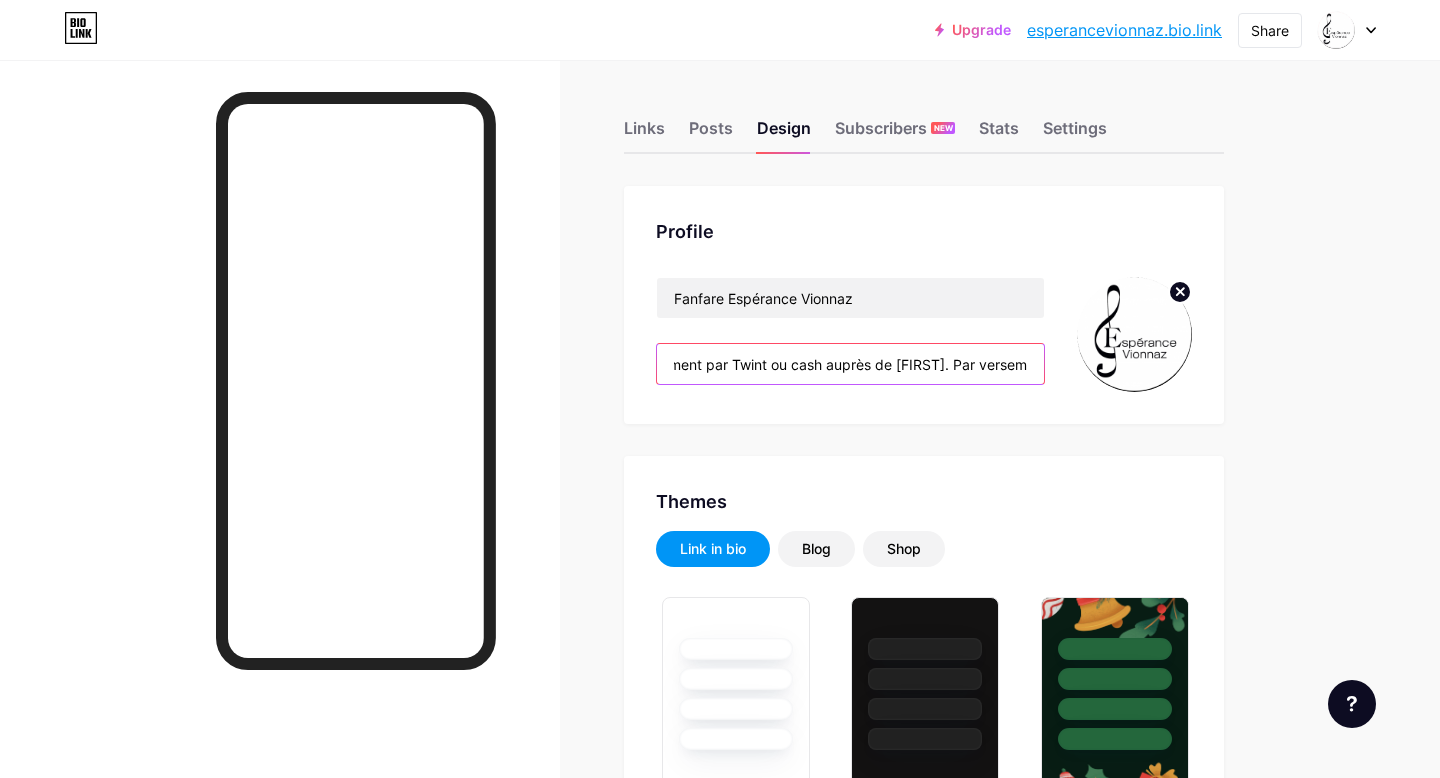 scroll, scrollTop: 0, scrollLeft: 1950, axis: horizontal 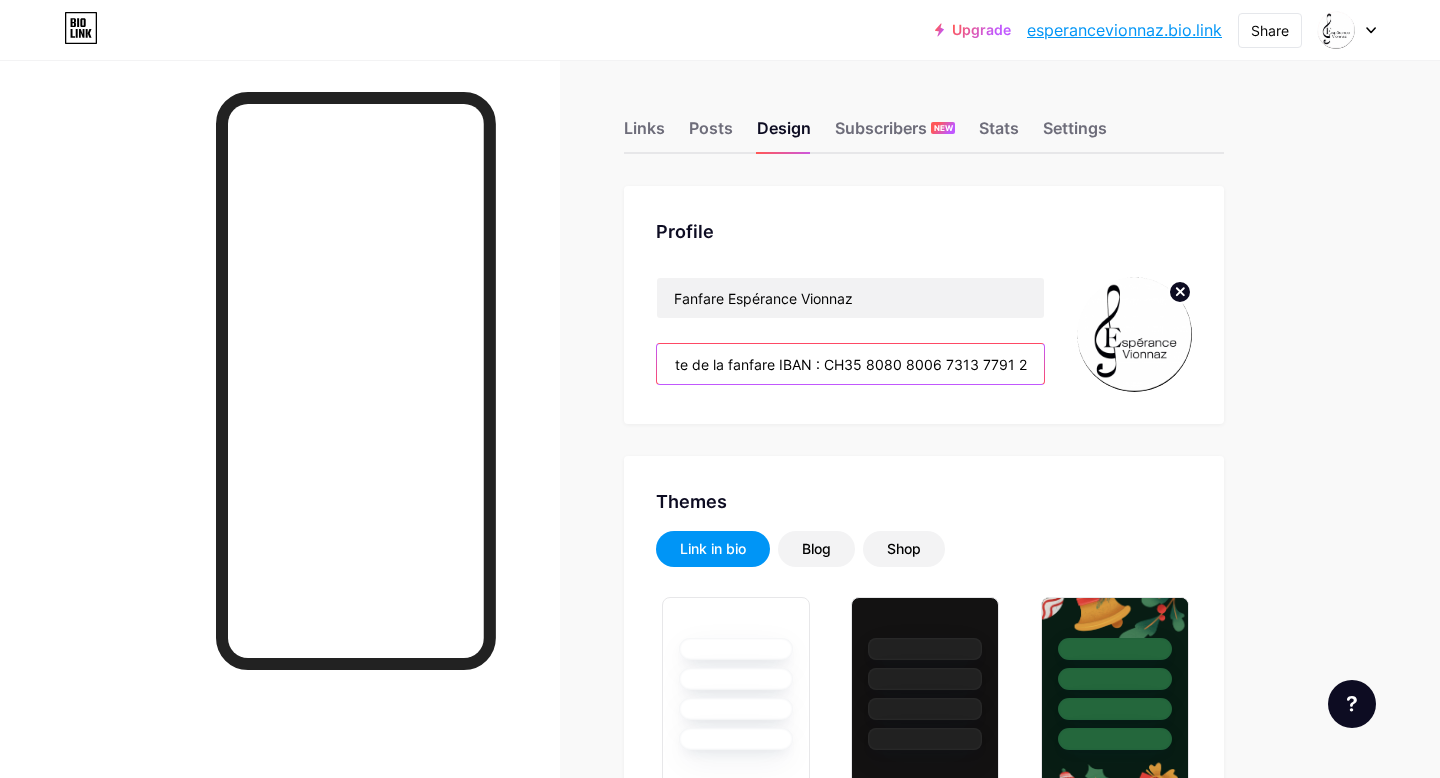 drag, startPoint x: 672, startPoint y: 361, endPoint x: 1125, endPoint y: 354, distance: 453.05408 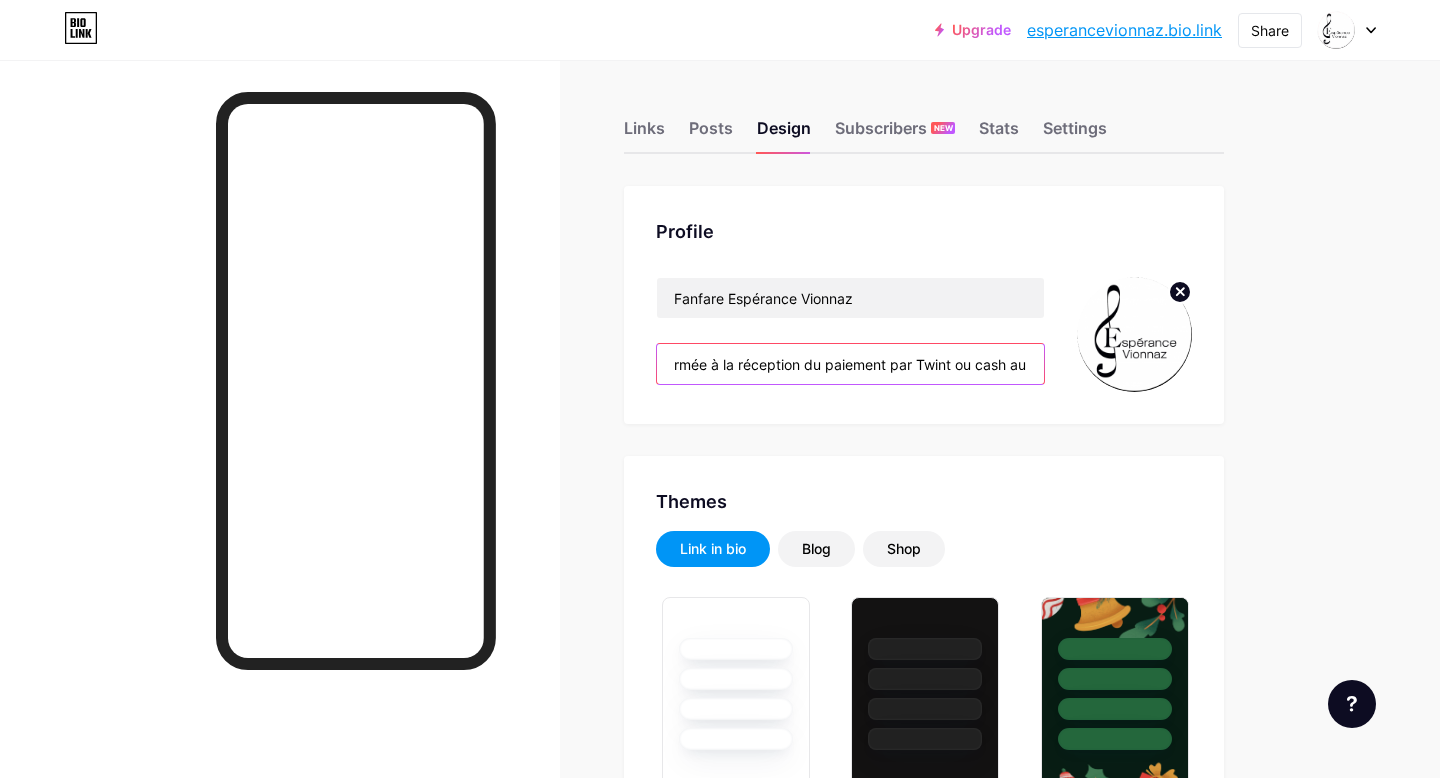 scroll, scrollTop: 0, scrollLeft: 0, axis: both 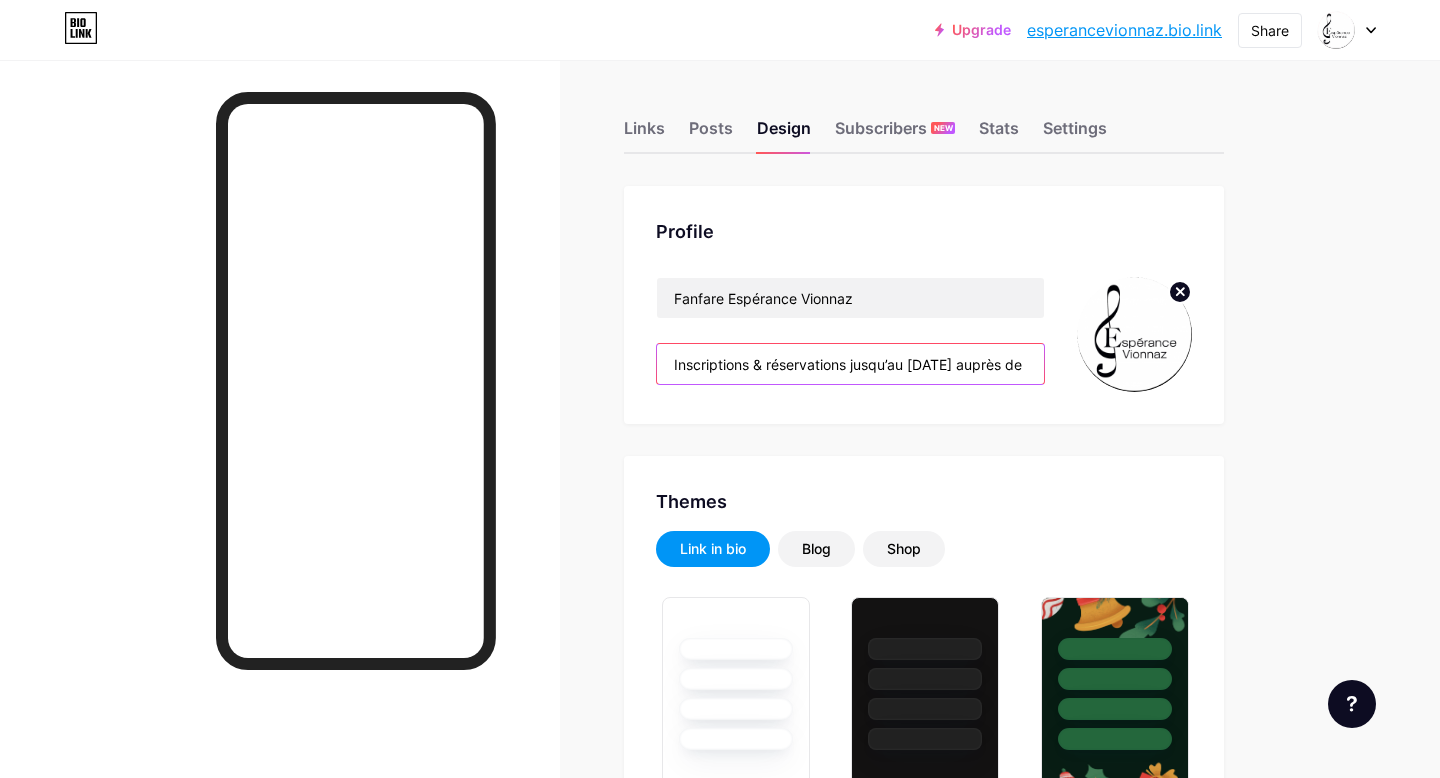 drag, startPoint x: 1030, startPoint y: 366, endPoint x: 594, endPoint y: 355, distance: 436.13873 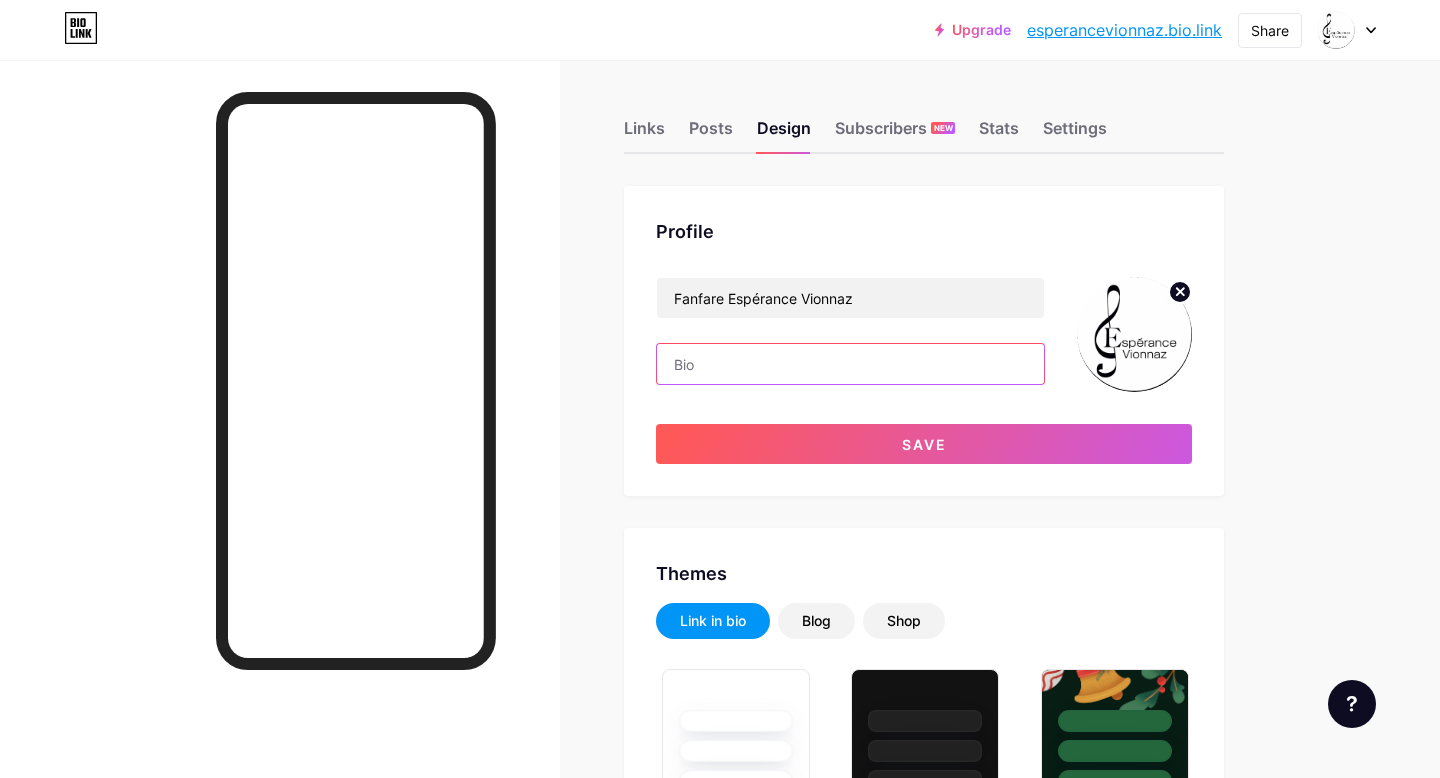 paste on "Inscriptions & réservations jusqu’au [DATE] auprès de [NAME] [LAST] pour notre souper de soutien le [DATE] ! 🌰🎃🌰🎃🌰🎃🌰🎃🌰🎃🌰🎃🌰 Inscription confirmée à la réception du paiement par Twint ou cash auprès de [FIRST]. Par versement bancaire sur le compte de la fanfare IBAN : CH35 8080 8006 7313 7791 2" 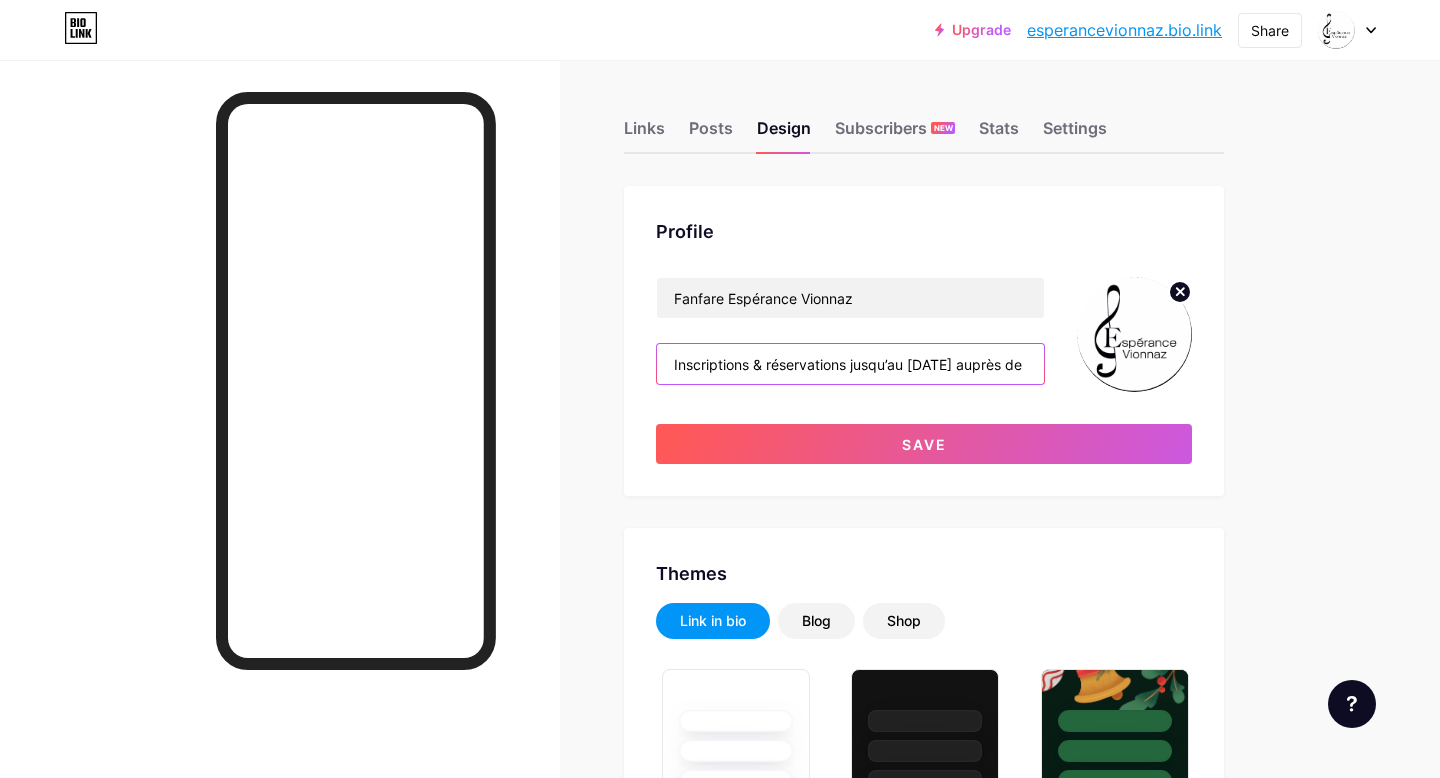 scroll, scrollTop: 0, scrollLeft: 1894, axis: horizontal 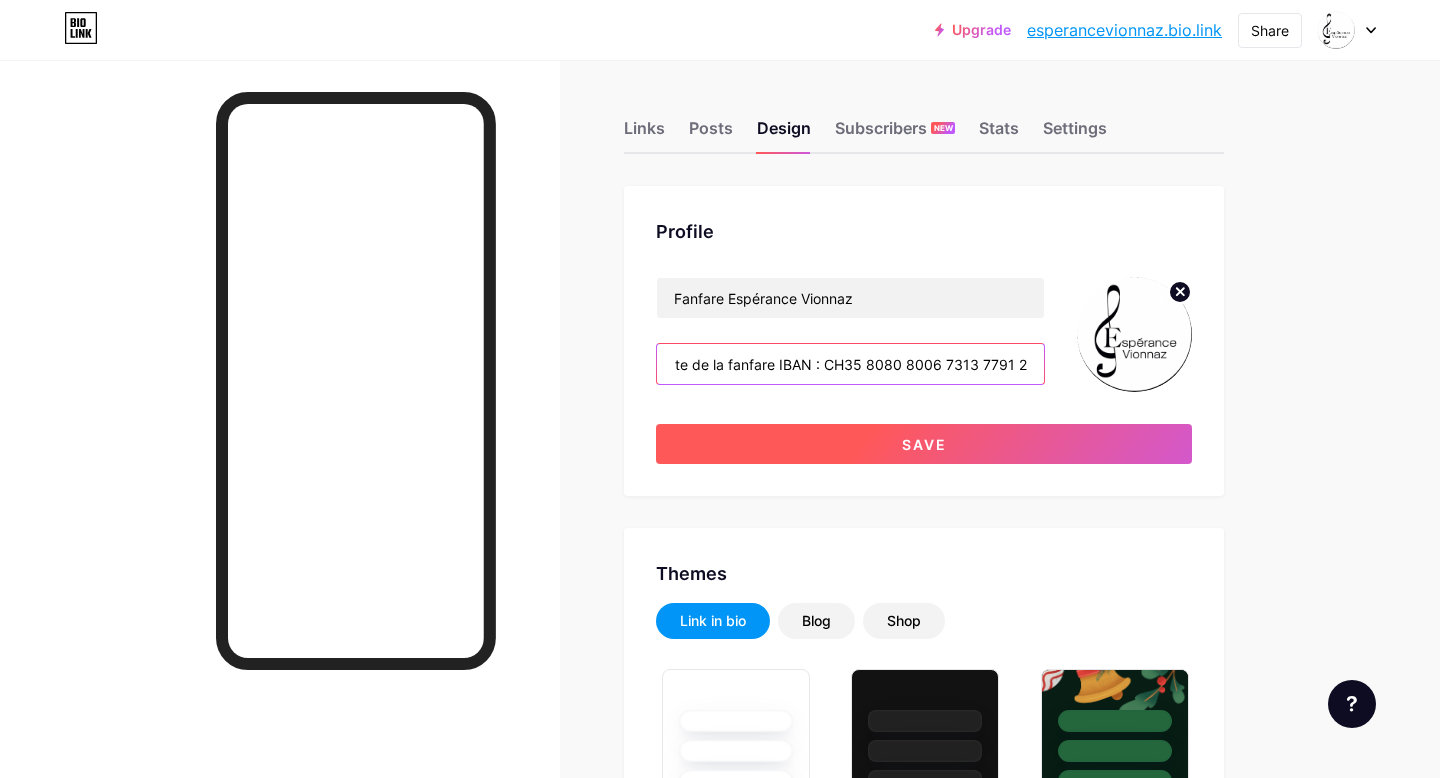 type on "Inscriptions & réservations jusqu’au [DATE] auprès de [NAME] [LAST] pour notre souper de soutien le [DATE] ! 🌰🎃🌰🎃🌰🎃🌰🎃🌰🎃🌰🎃🌰 Inscription confirmée à la réception du paiement par Twint ou cash auprès de [FIRST]. Par versement bancaire sur le compte de la fanfare IBAN : CH35 8080 8006 7313 7791 2" 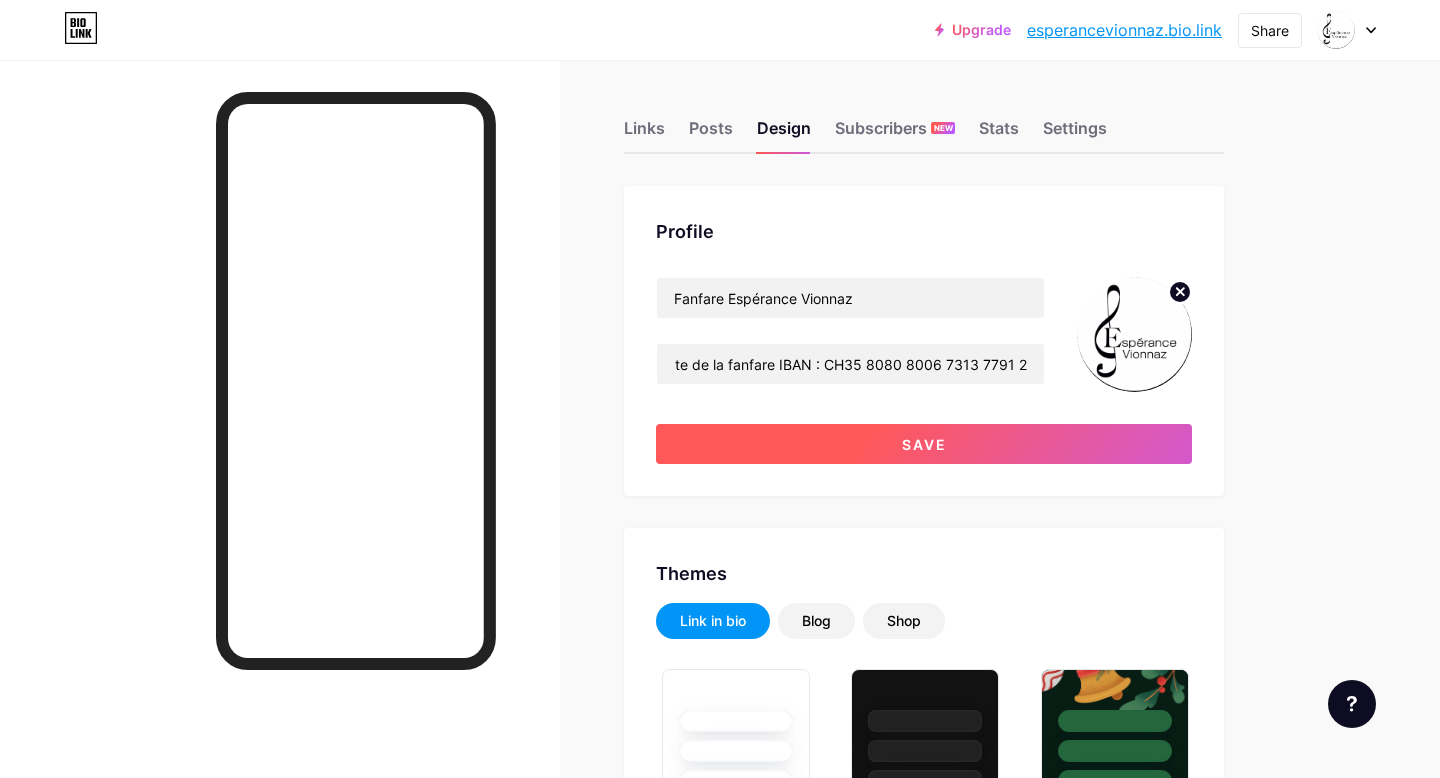 scroll, scrollTop: 0, scrollLeft: 0, axis: both 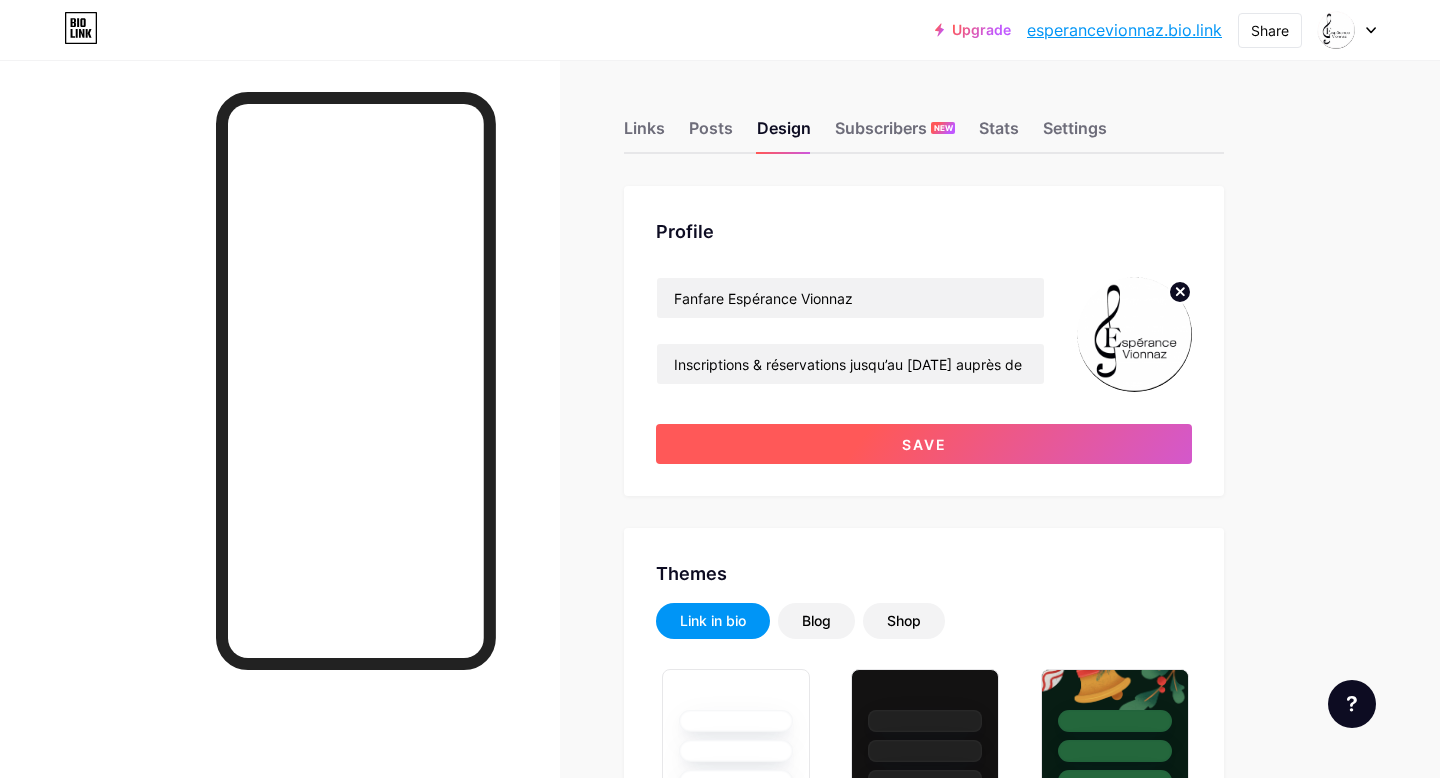 click on "Save" at bounding box center [924, 444] 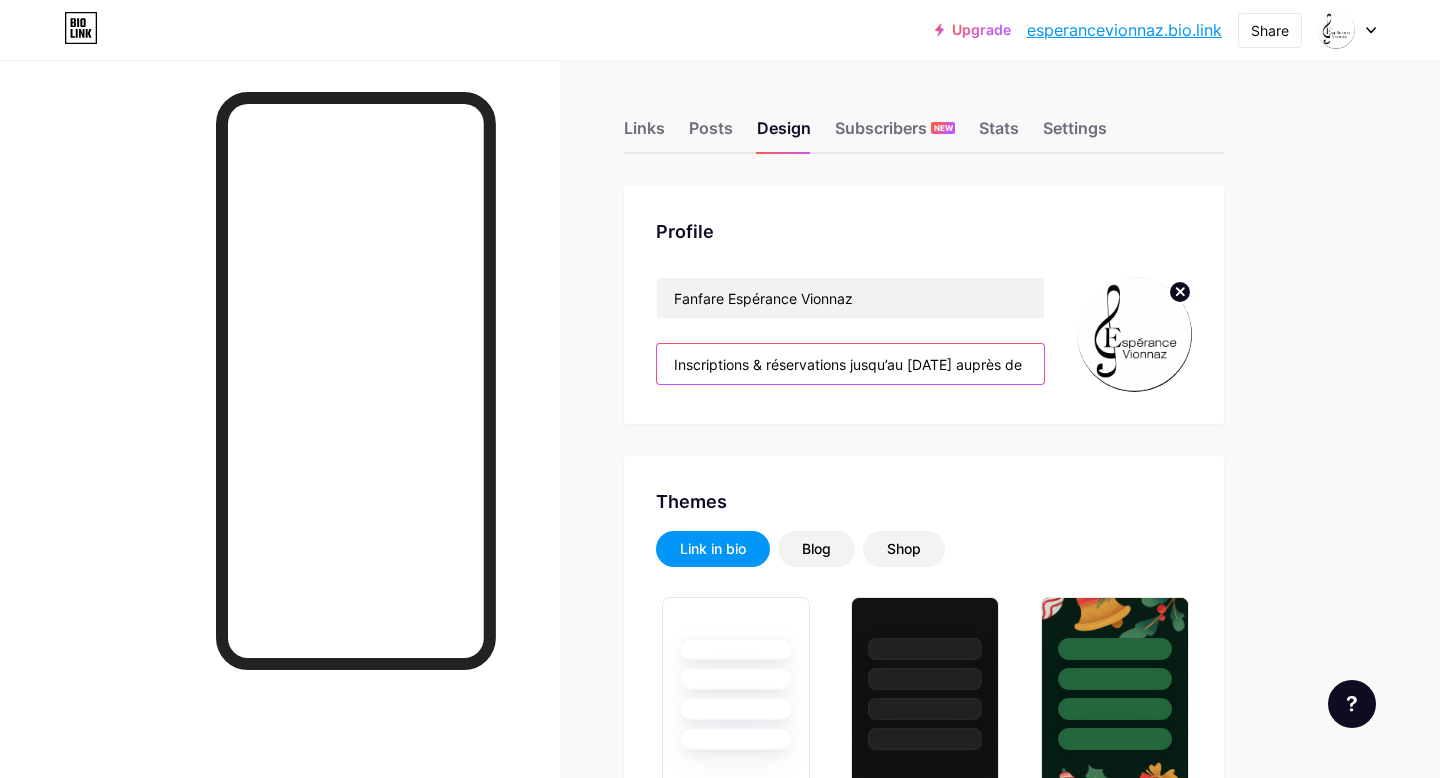 click on "Inscriptions & réservations jusqu’au [DATE] auprès de [NAME] [LAST] pour notre souper de soutien le [DATE] ! 🌰🎃🌰🎃🌰🎃🌰🎃🌰🎃🌰🎃🌰 Inscription confirmée à la réception du paiement par Twint ou cash auprès de [FIRST]. Par versement bancaire sur le compte de la fanfare IBAN : CH35 8080 8006 7313 7791 2" at bounding box center (850, 364) 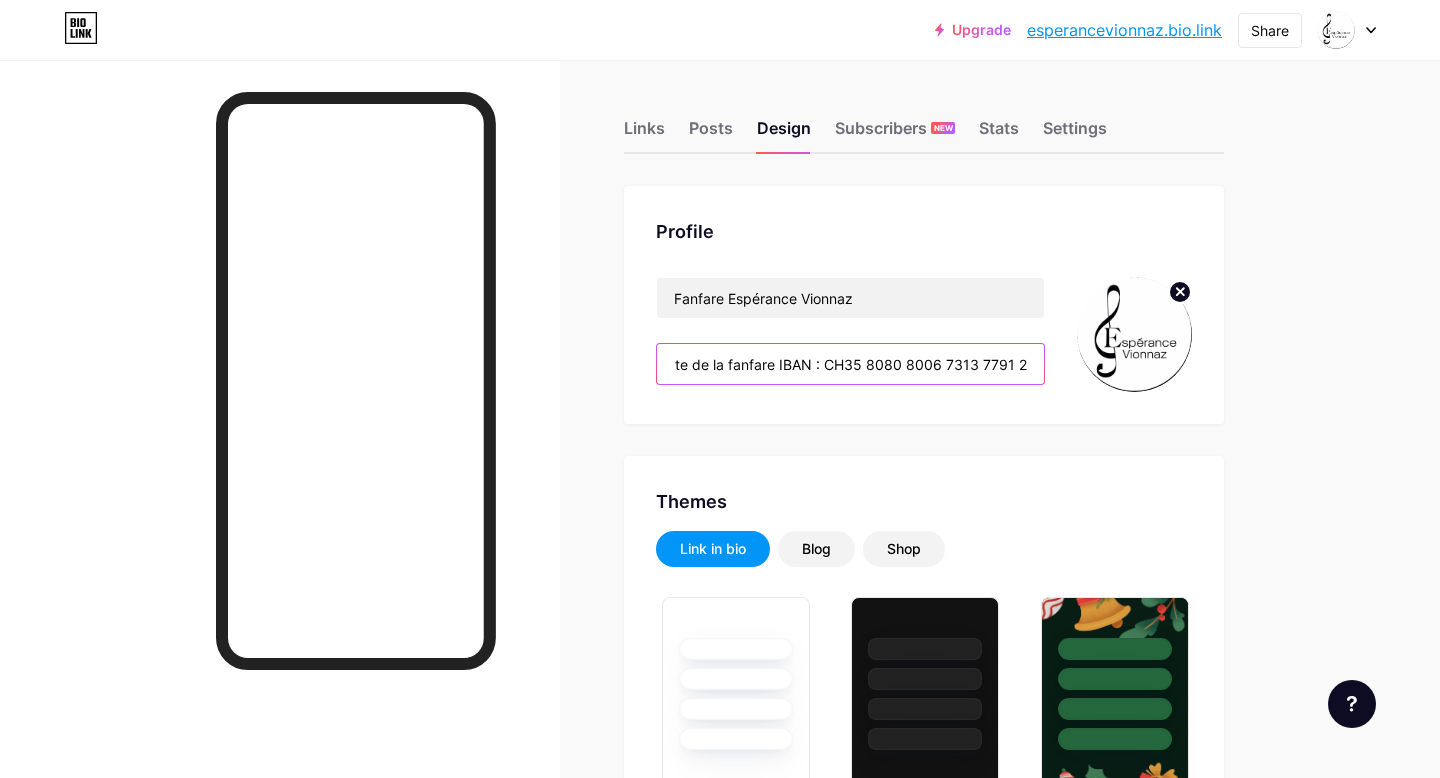 scroll, scrollTop: 0, scrollLeft: 1894, axis: horizontal 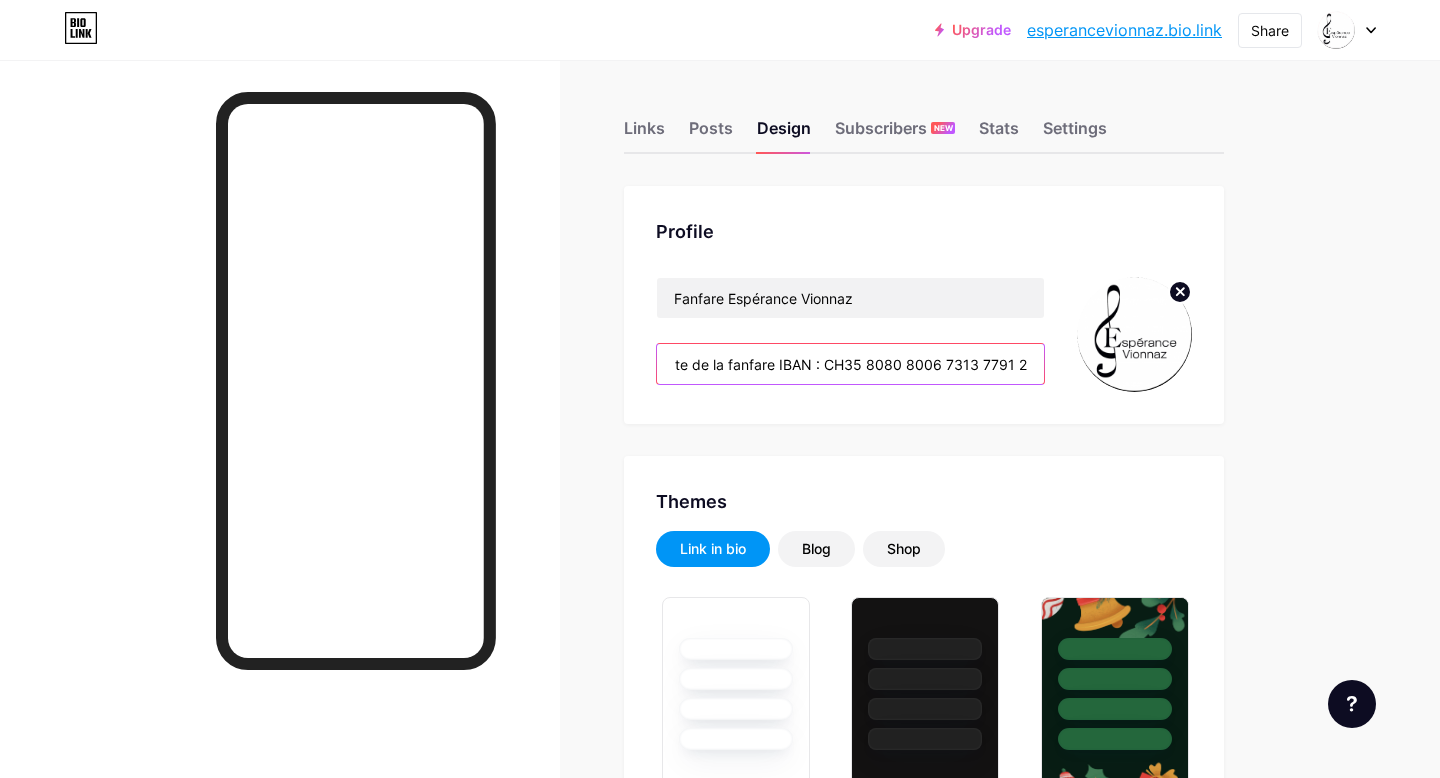 drag, startPoint x: 672, startPoint y: 363, endPoint x: 1037, endPoint y: 369, distance: 365.04932 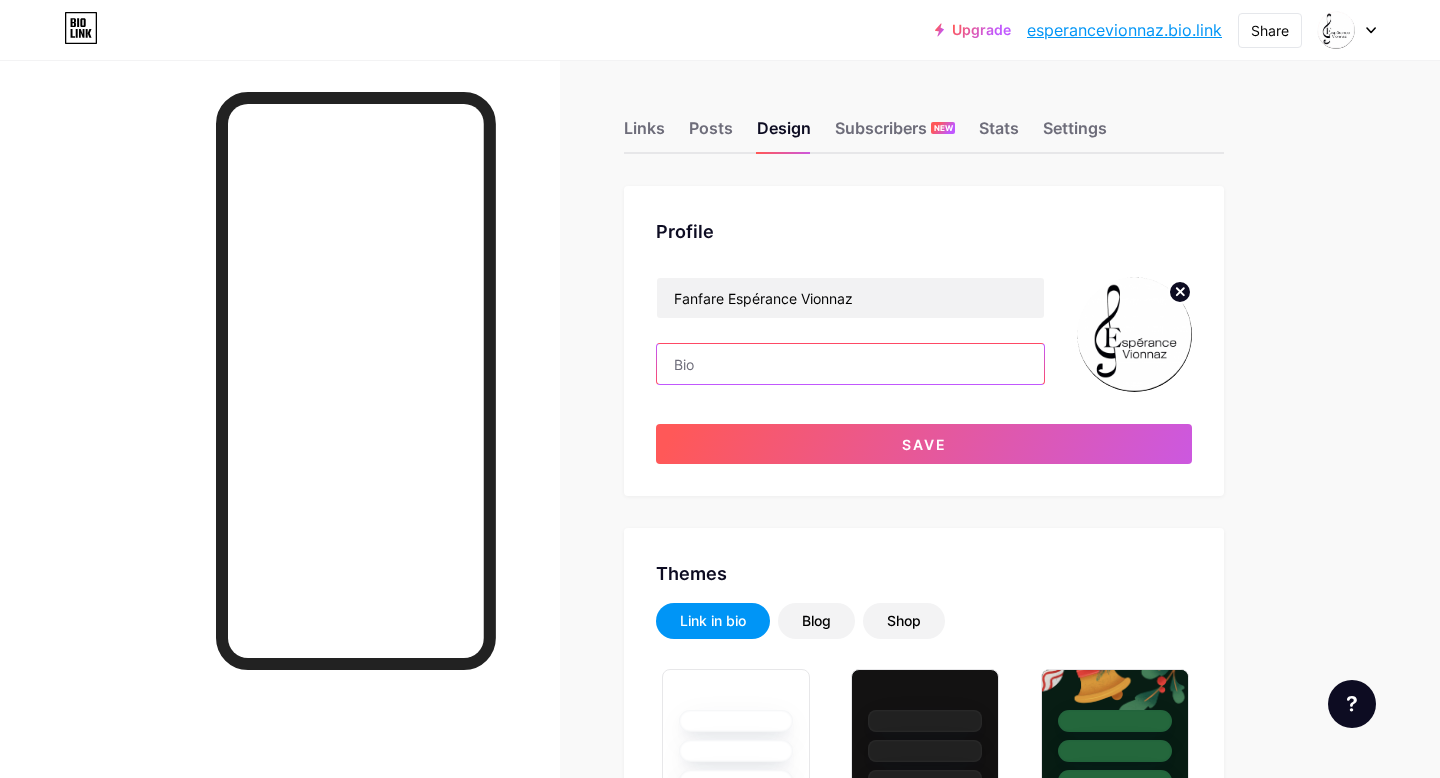 scroll, scrollTop: 0, scrollLeft: 0, axis: both 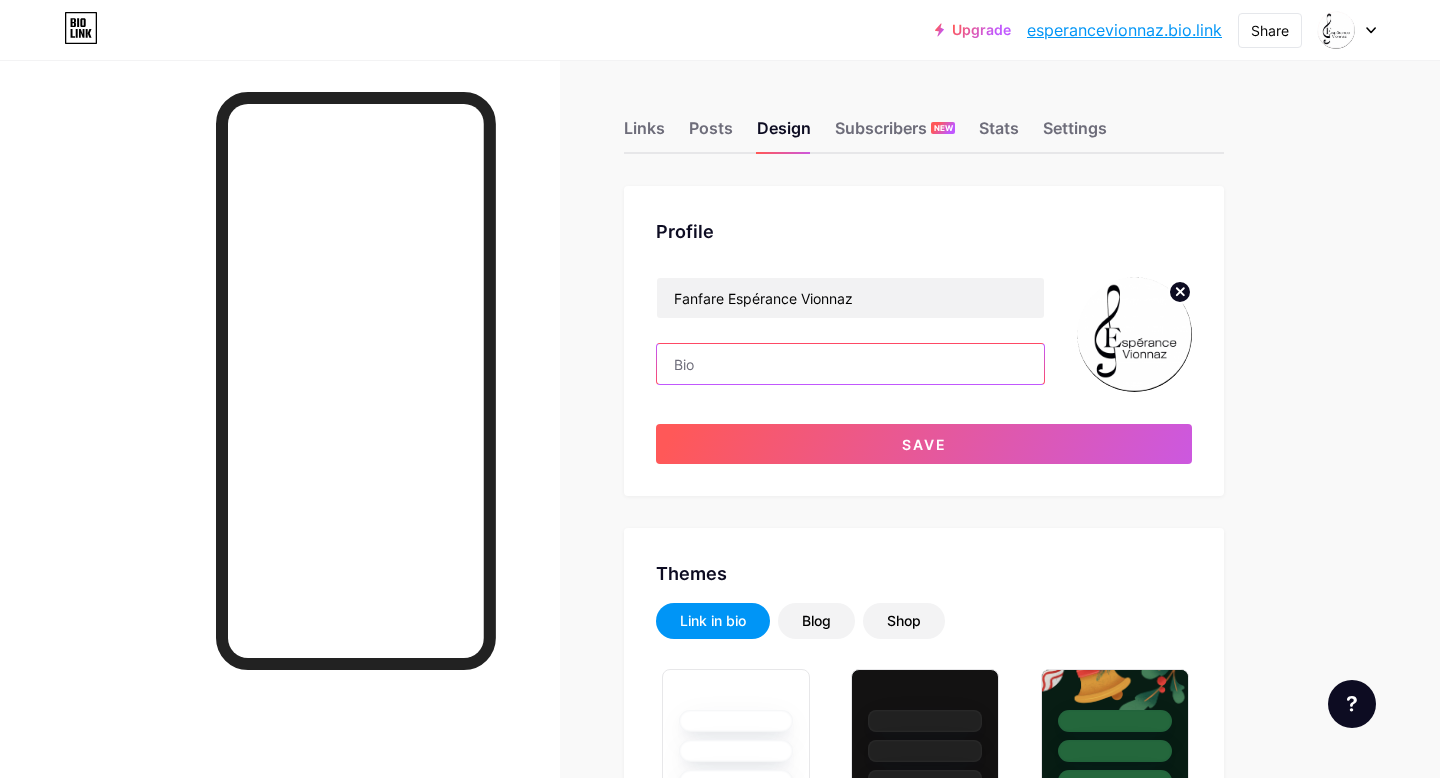 paste on "Inscriptions & réservations jusqu’au [DATE] auprès de [NAME] [LAST] pour notre souper de soutien le [DATE] ! 🌰🎃🌰🎃🌰🎃🌰🎃🌰🎃🌰🎃🌰                     Inscription confirmée à la réception du paiement par Twint ou cash auprès de [FIRST]. Par versement bancaire sur le compte de la fanfare IBAN : CH35 8080 8006 7313 7791 2" 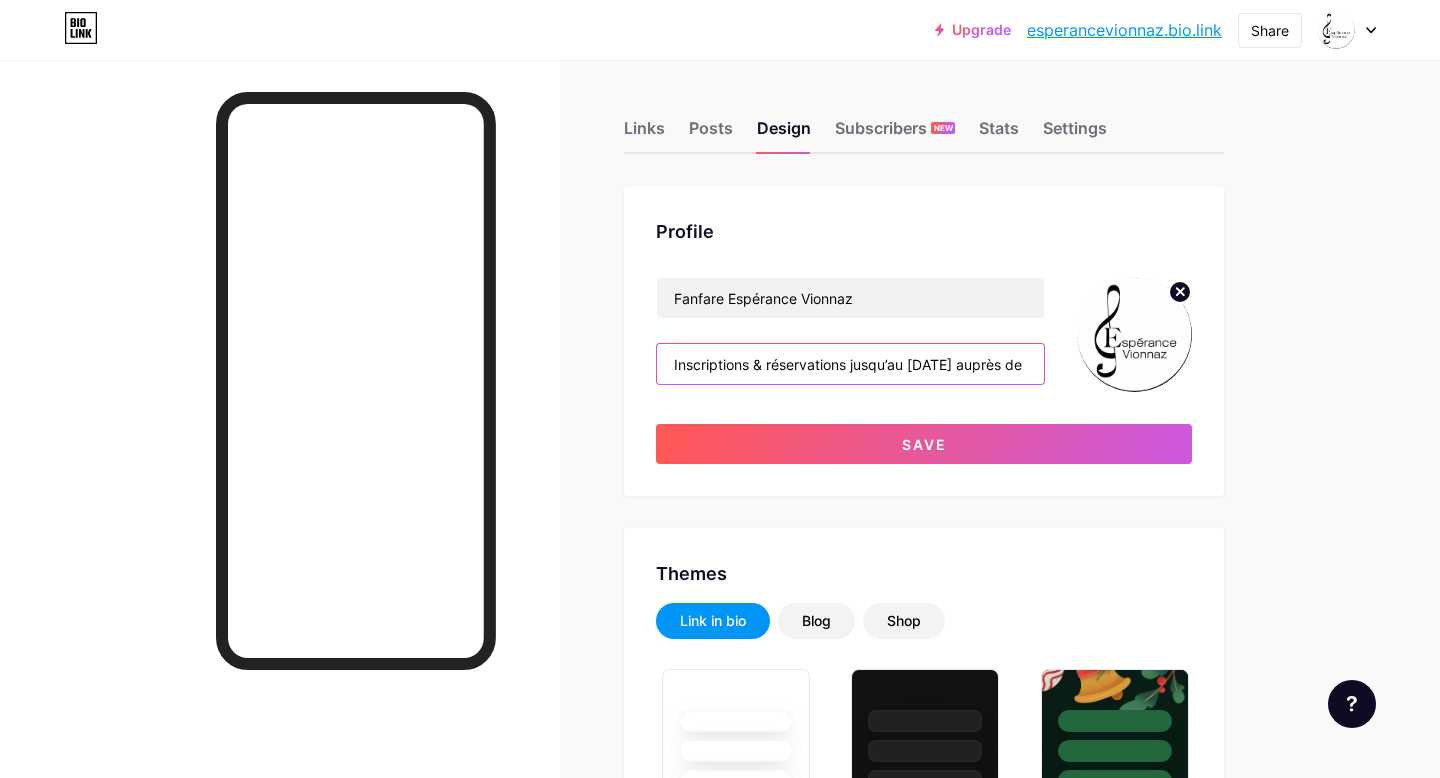 scroll, scrollTop: 0, scrollLeft: 1972, axis: horizontal 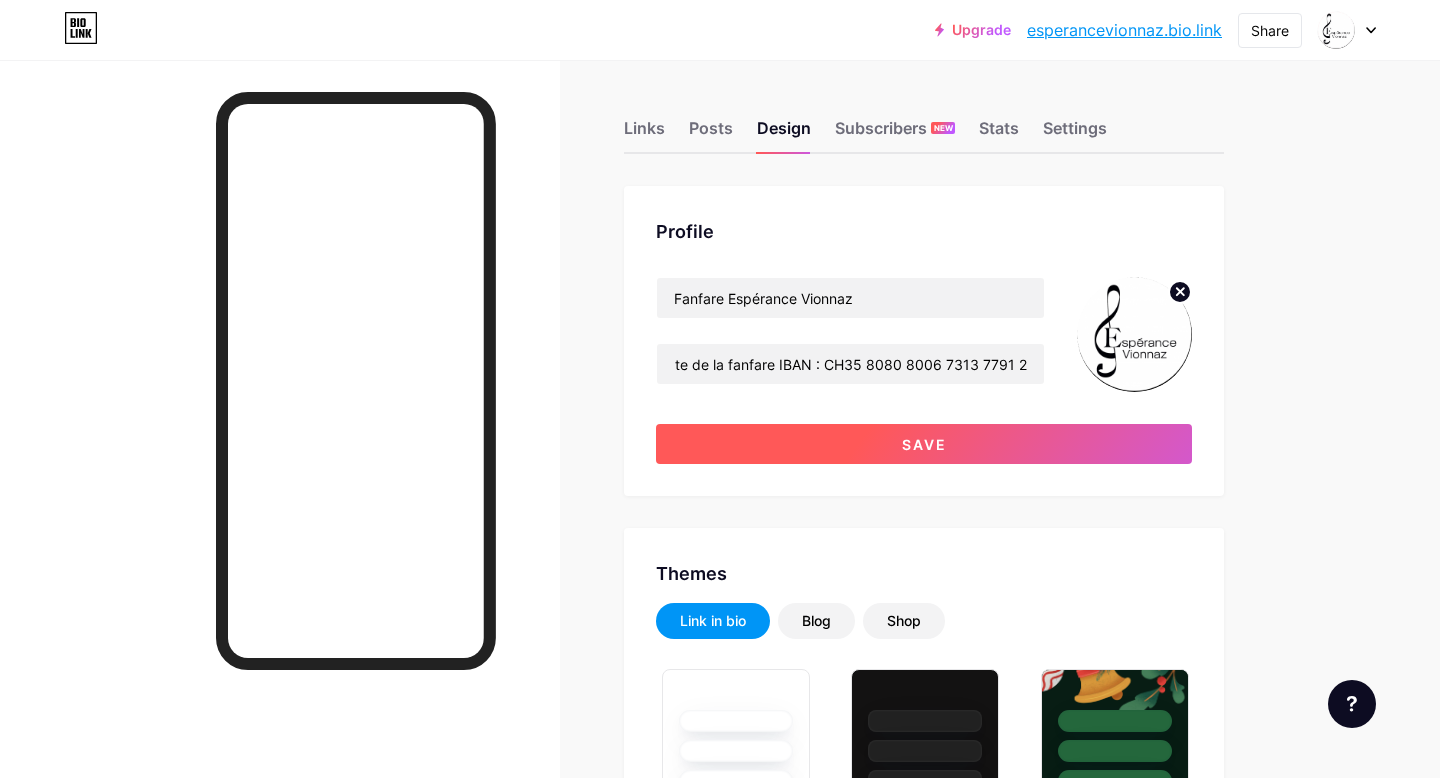 click on "Save" at bounding box center (924, 444) 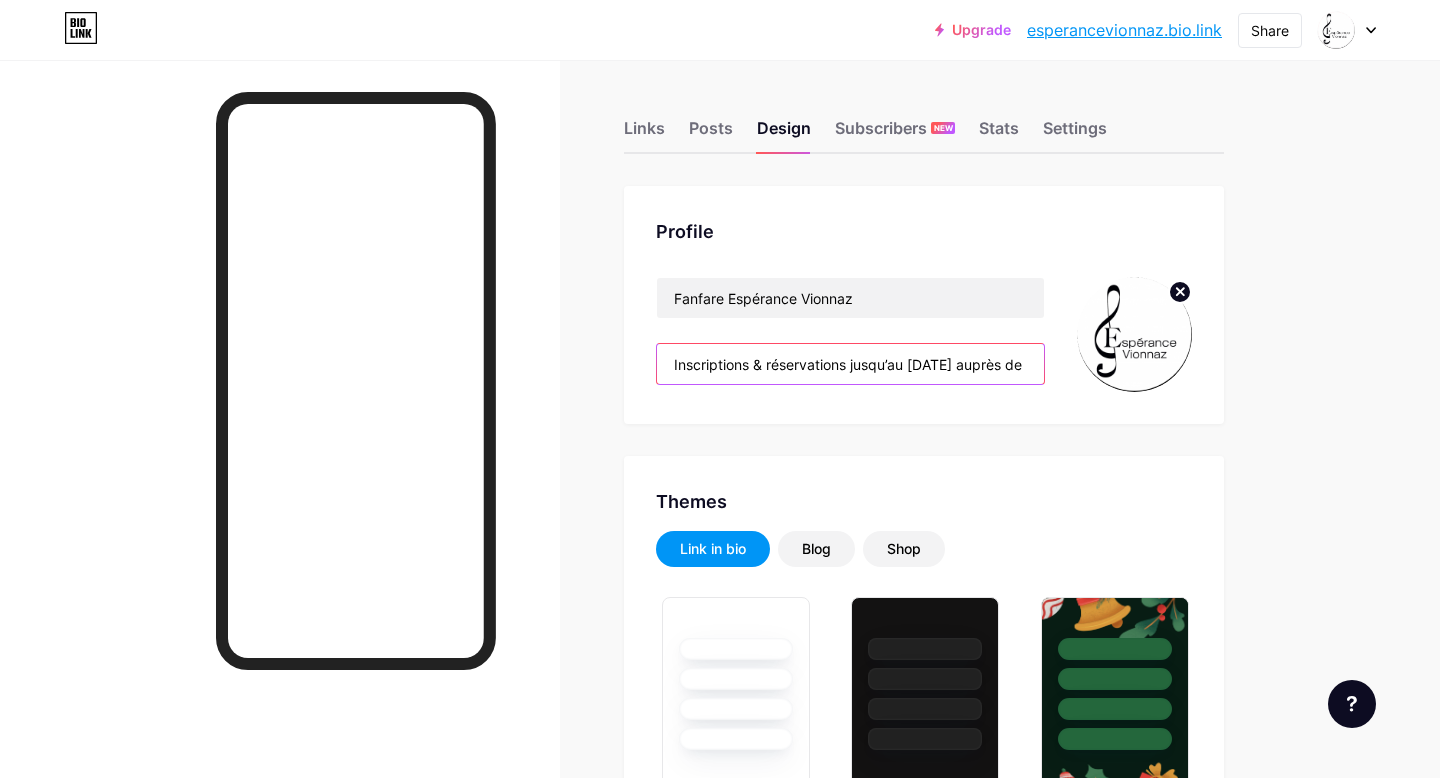 click on "Inscriptions & réservations jusqu’au [DATE] auprès de [NAME] [LAST] pour notre souper de soutien le [DATE] ! 🌰🎃🌰🎃🌰🎃🌰🎃🌰🎃🌰🎃🌰                     Inscription confirmée à la réception du paiement par Twint ou cash auprès de [FIRST]. Par versement bancaire sur le compte de la fanfare IBAN : CH35 8080 8006 7313 7791 2" at bounding box center (850, 364) 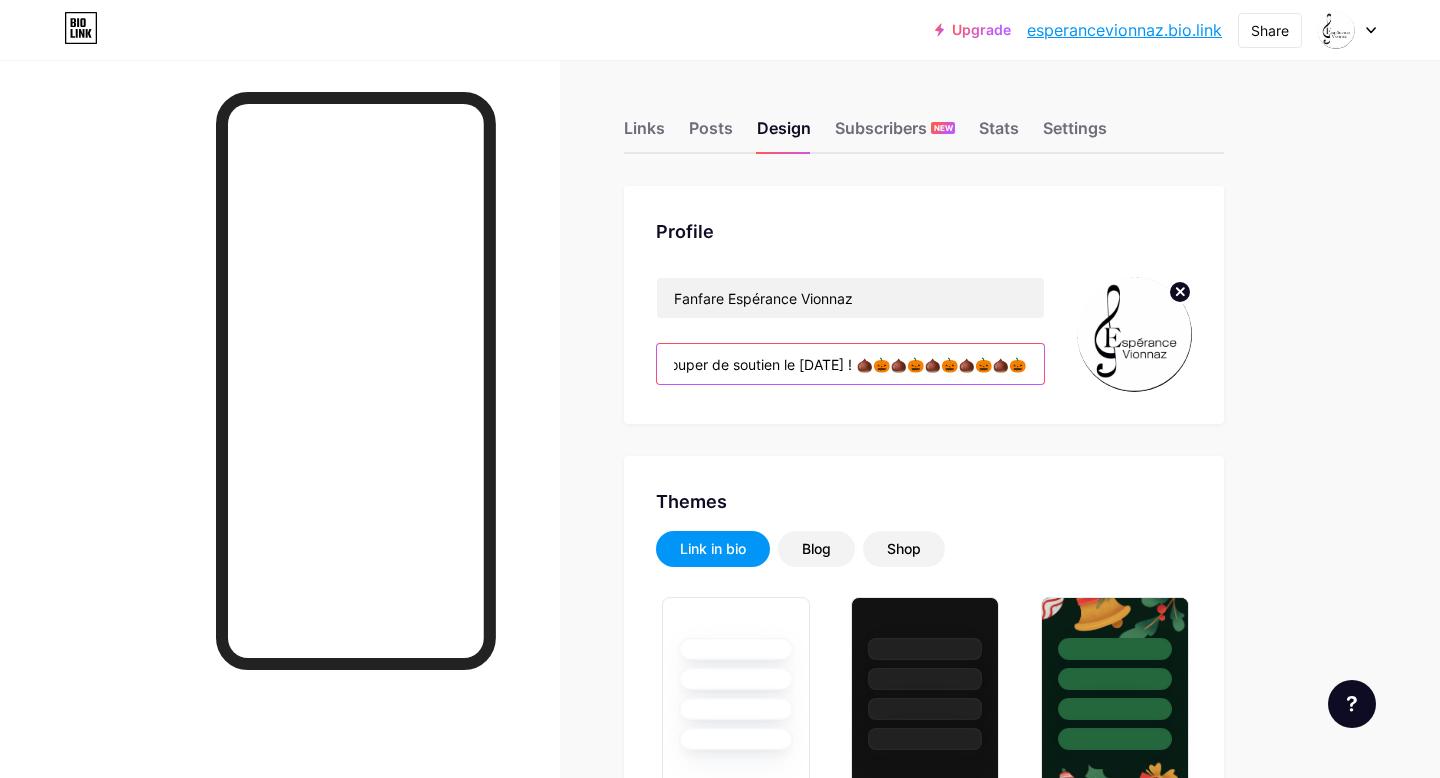 scroll, scrollTop: 0, scrollLeft: 720, axis: horizontal 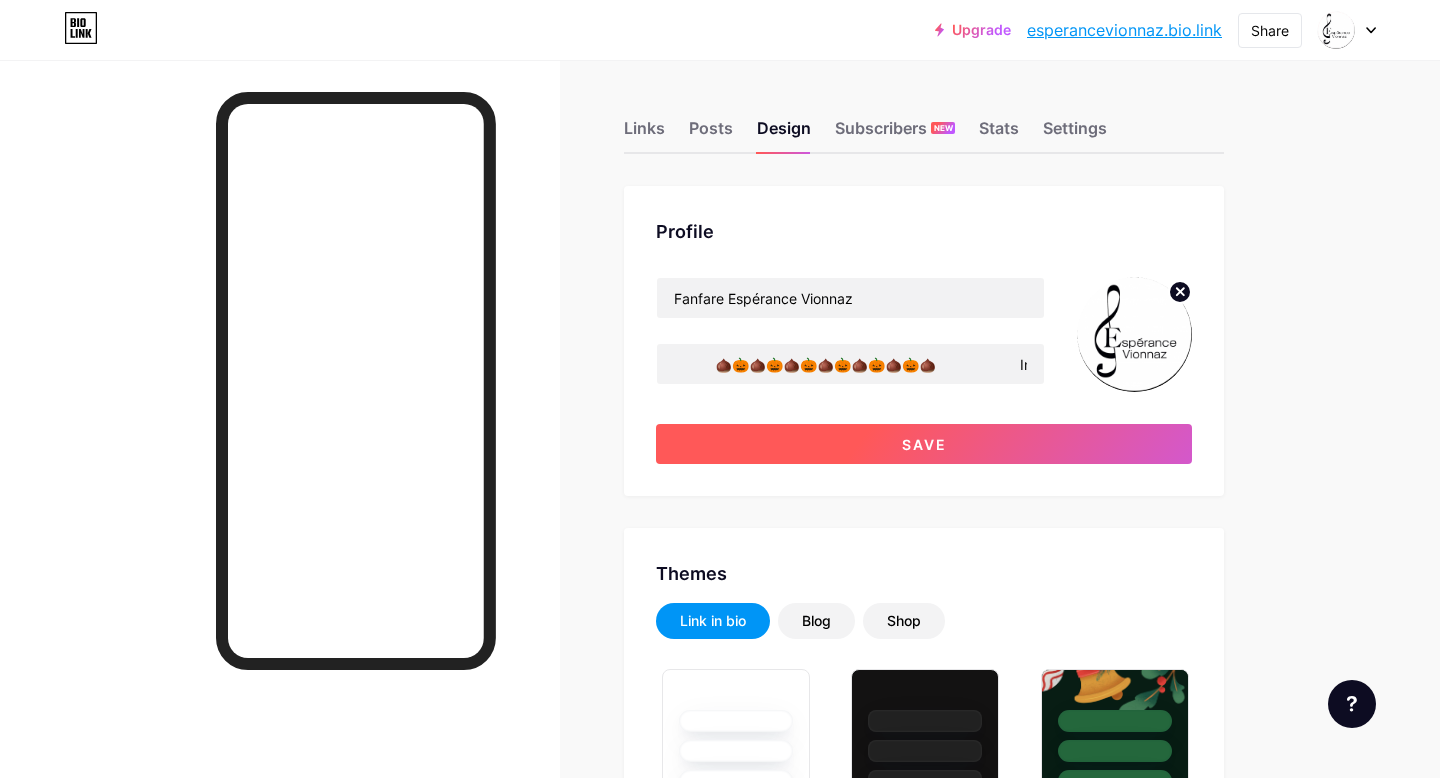 click on "Save" at bounding box center [924, 444] 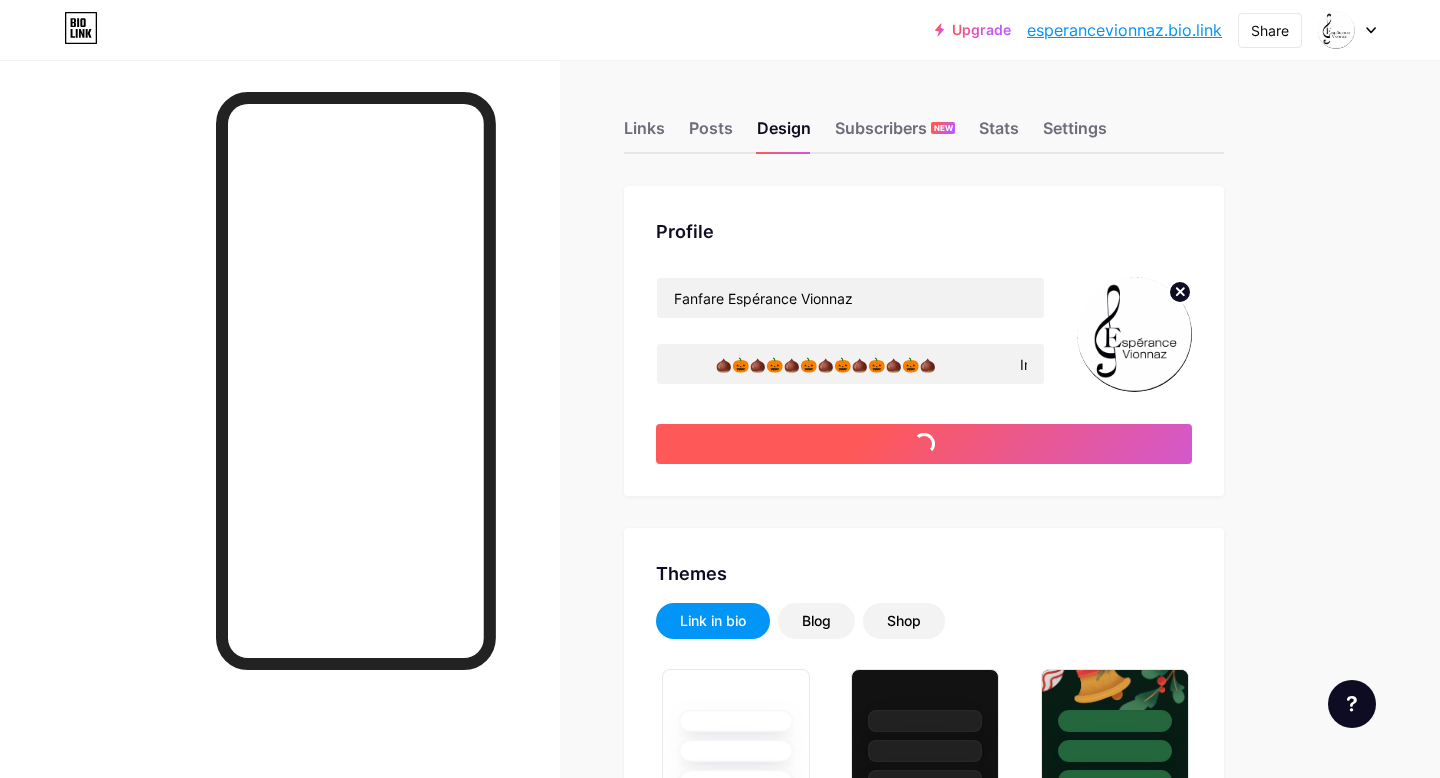 scroll, scrollTop: 0, scrollLeft: 0, axis: both 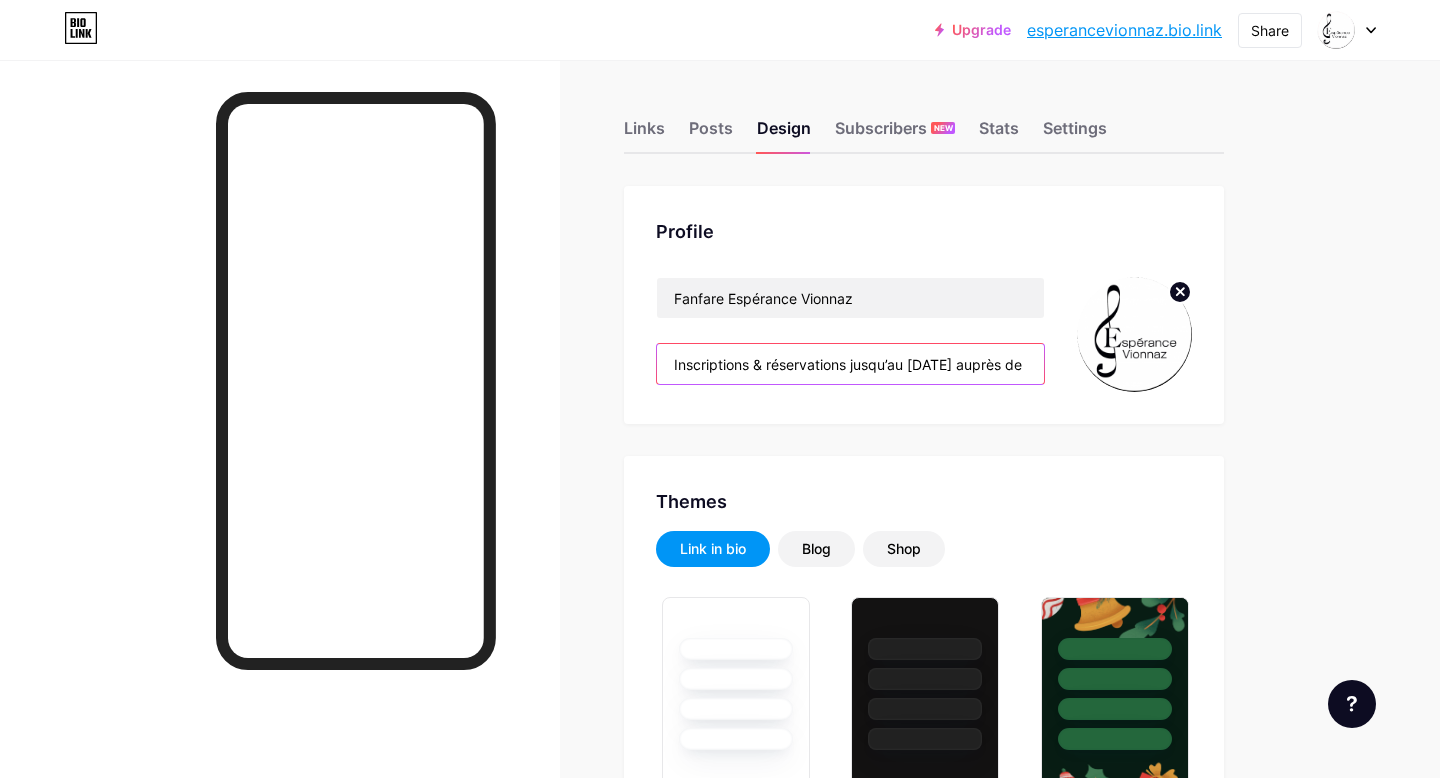 drag, startPoint x: 849, startPoint y: 363, endPoint x: 755, endPoint y: 358, distance: 94.13288 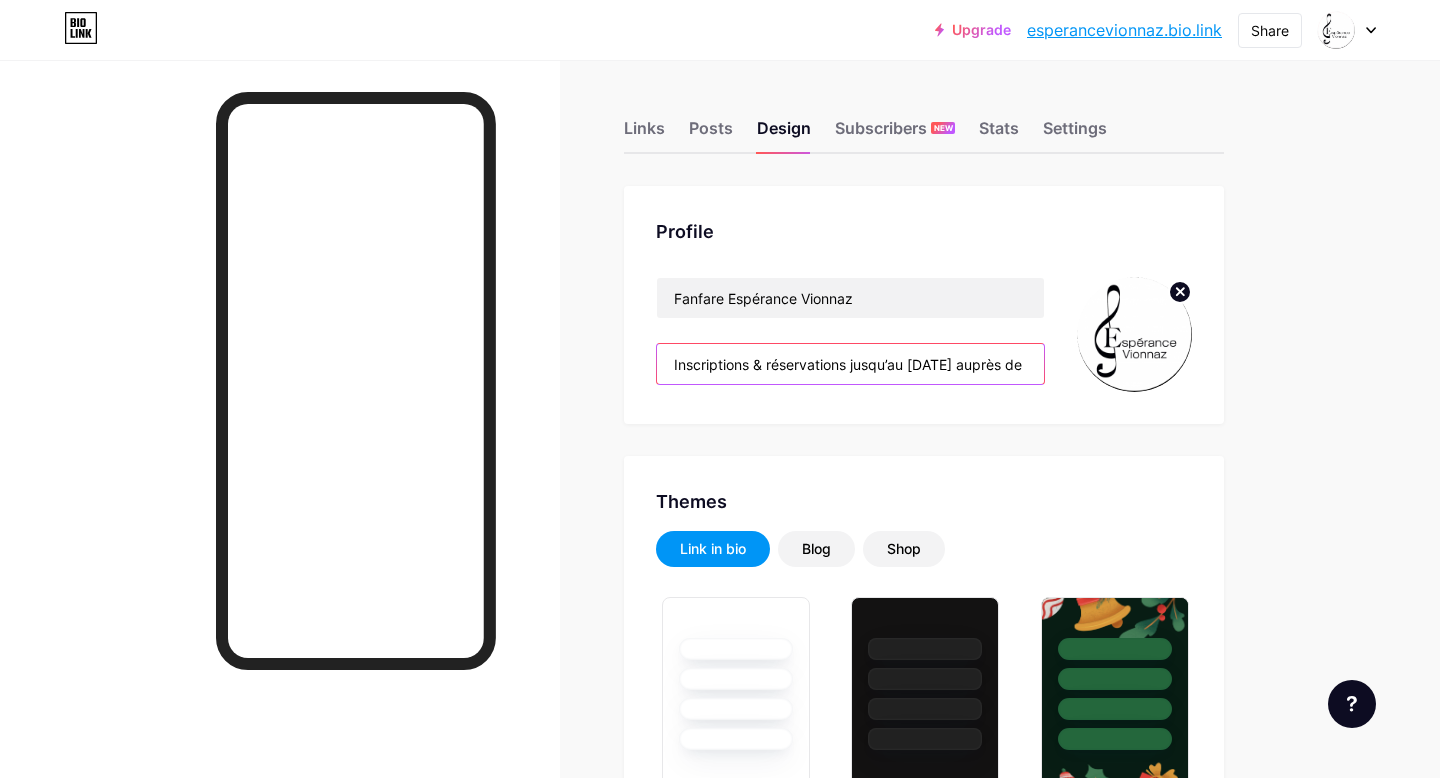 click on "Inscriptions & réservations jusqu’au [DATE] auprès de [NAME] [LAST] pour notre souper de soutien le [DATE] !           🌰🎃🌰🎃🌰🎃🌰🎃🌰🎃🌰🎃🌰                     Inscription confirmée à la réception du paiement par Twint ou cash auprès de [FIRST]. Par versement bancaire sur le compte de la fanfare IBAN : CH35 8080 8006 7313 7791 2" at bounding box center (850, 364) 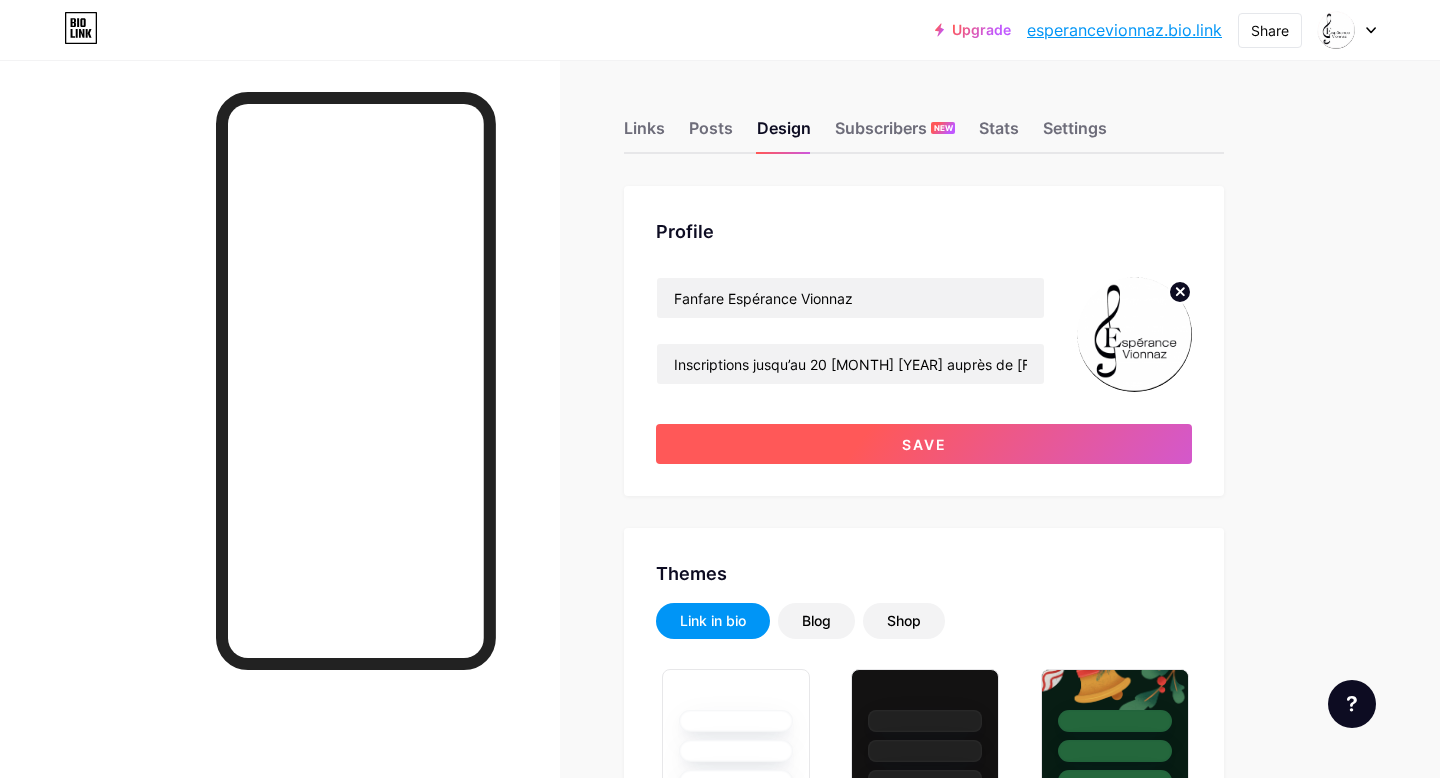 click on "Save" at bounding box center [924, 444] 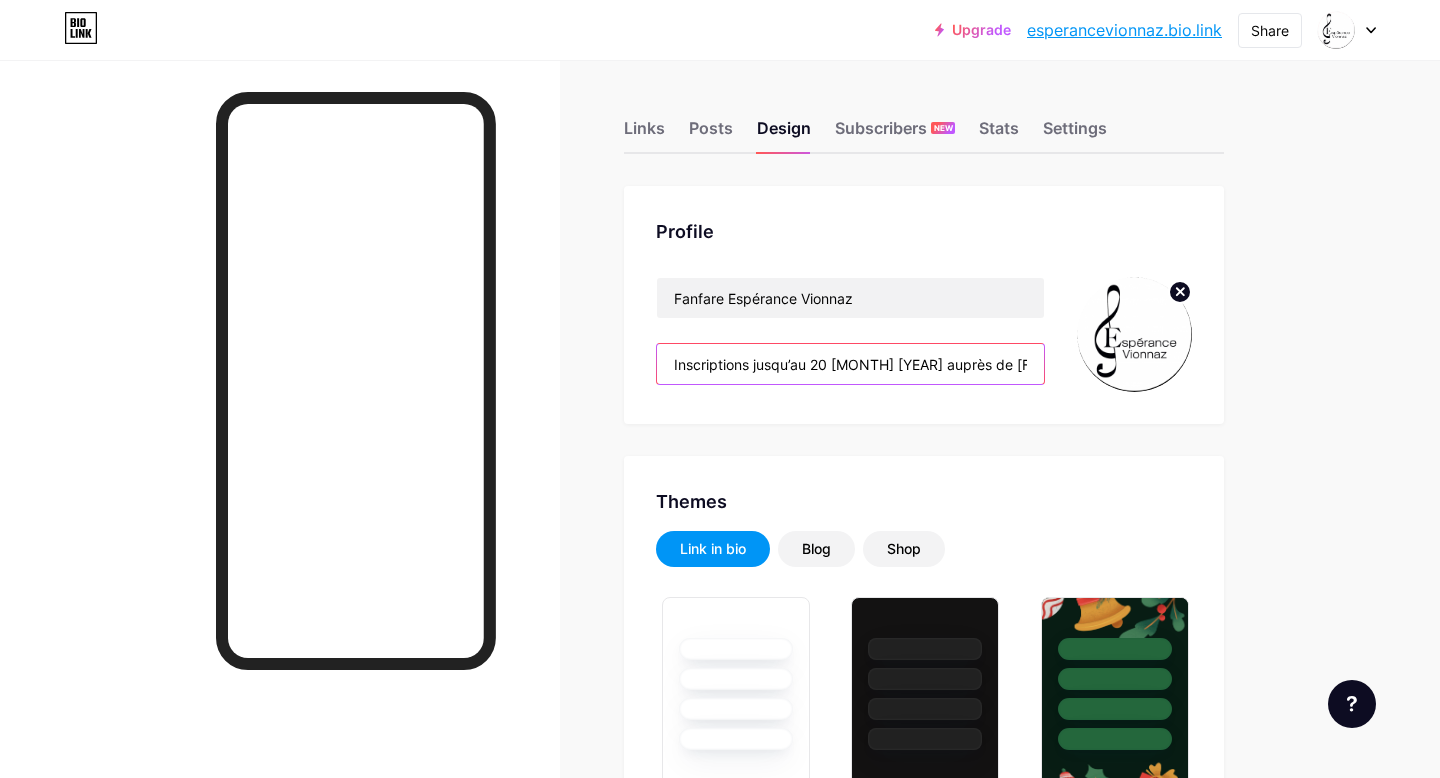 click on "Inscriptions jusqu’au 20 [MONTH] [YEAR] auprès de [FIRST] [LAST] pour notre souper de soutien le samedi 1 [MONTH] [YEAR] !           🌰🎃🌰🎃🌰🎃🌰🎃🌰🎃🌰🎃🌰                     Inscription confirmée à la réception du paiement par Twint ou cash auprès de [FIRST]. Par versement bancaire sur le compte de la fanfare IBAN : CH35 8080 8006 7313 7791 2" at bounding box center [850, 364] 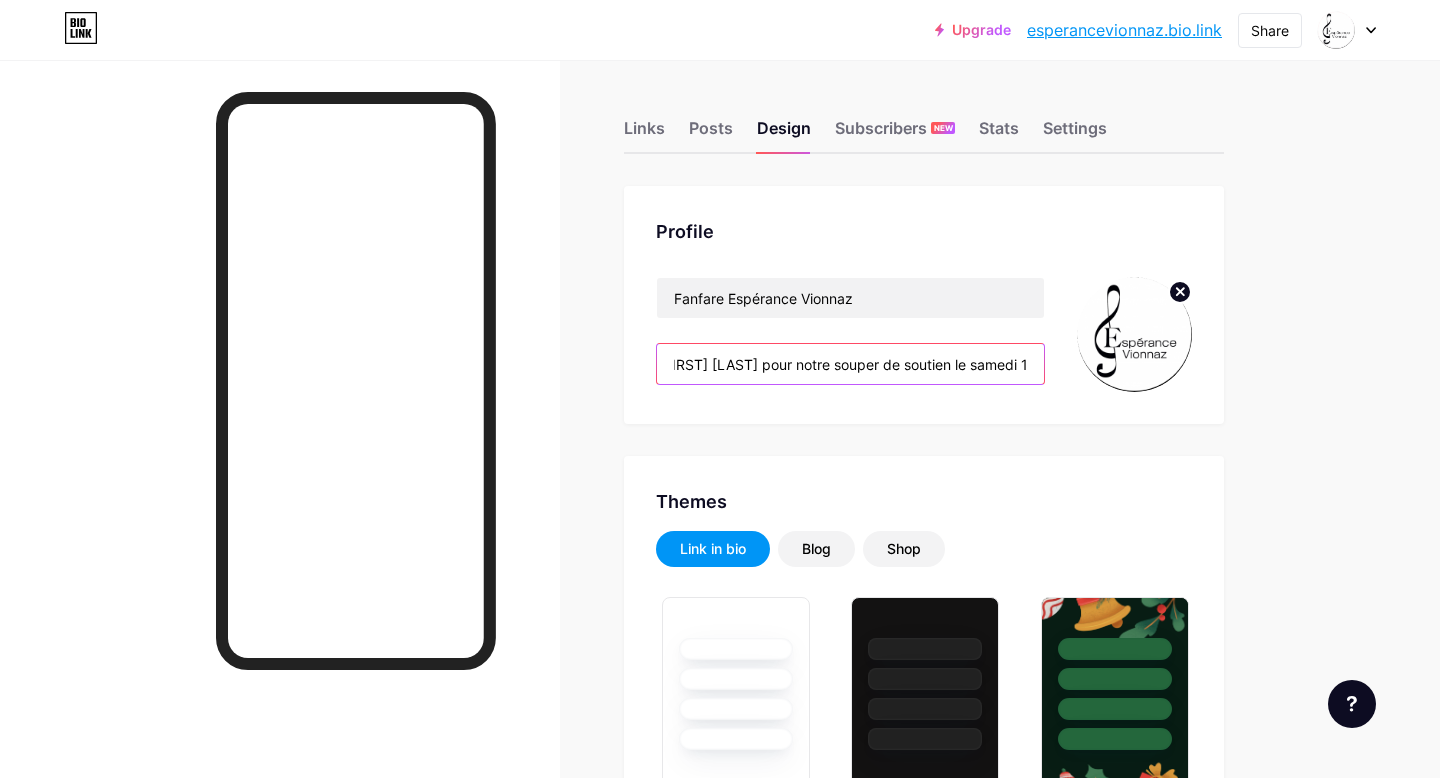 scroll, scrollTop: 0, scrollLeft: 541, axis: horizontal 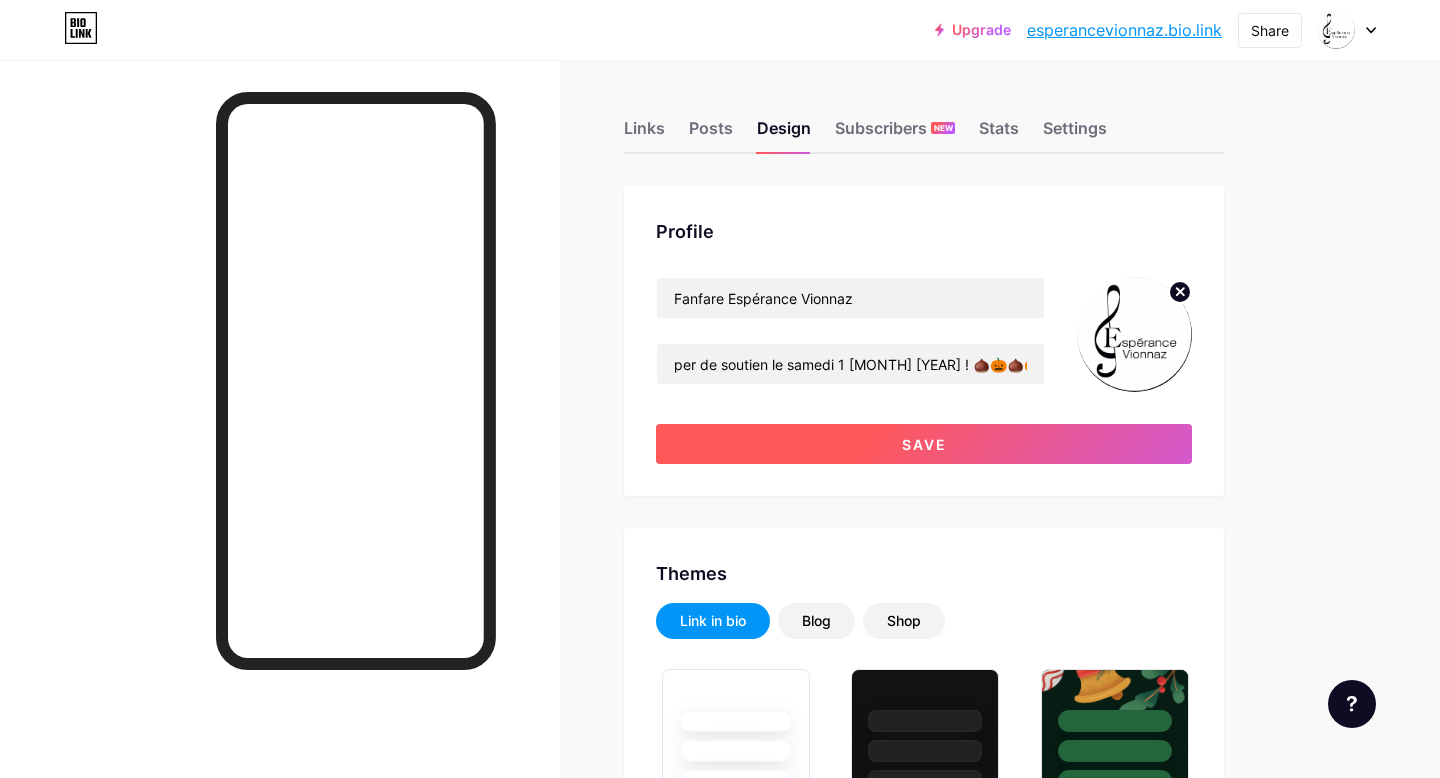 click on "Save" at bounding box center (924, 444) 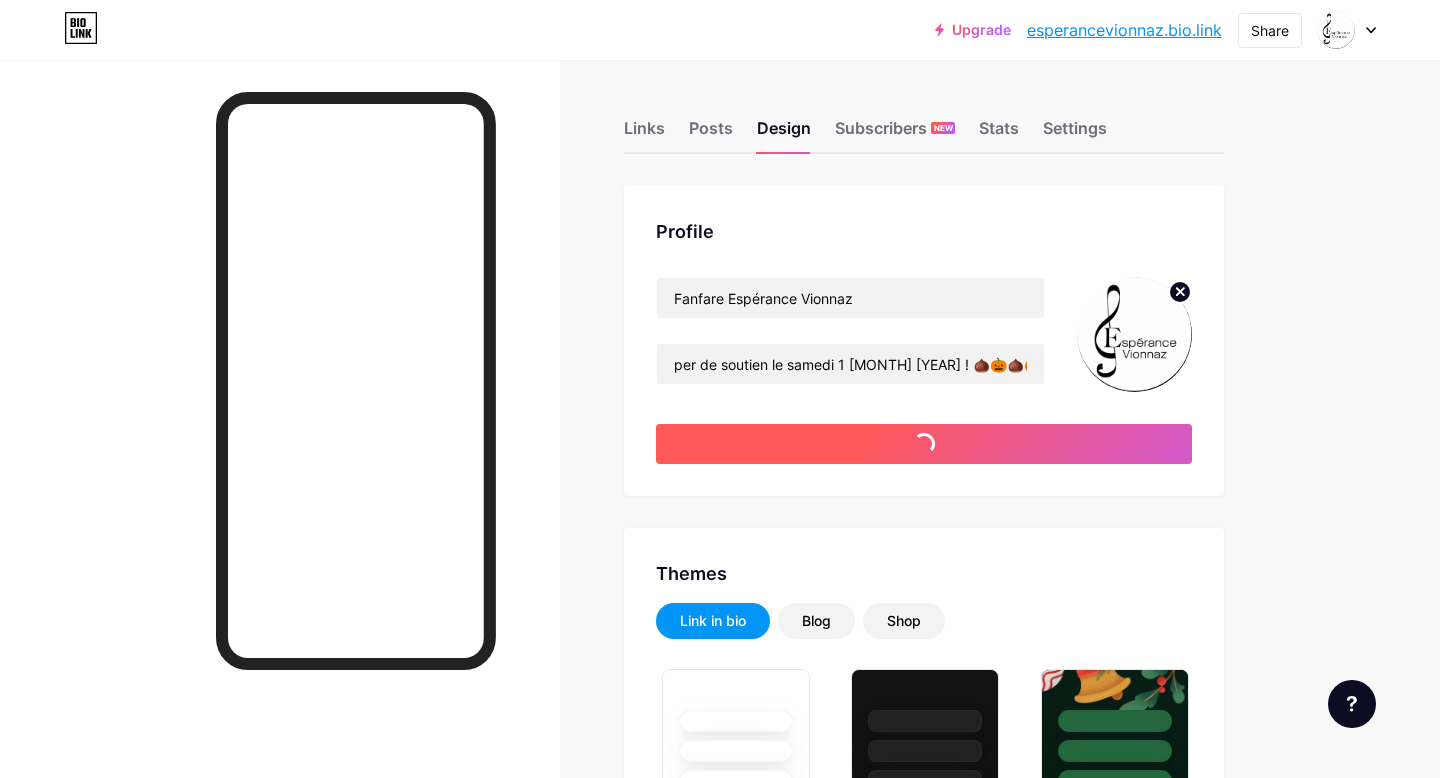 scroll, scrollTop: 0, scrollLeft: 0, axis: both 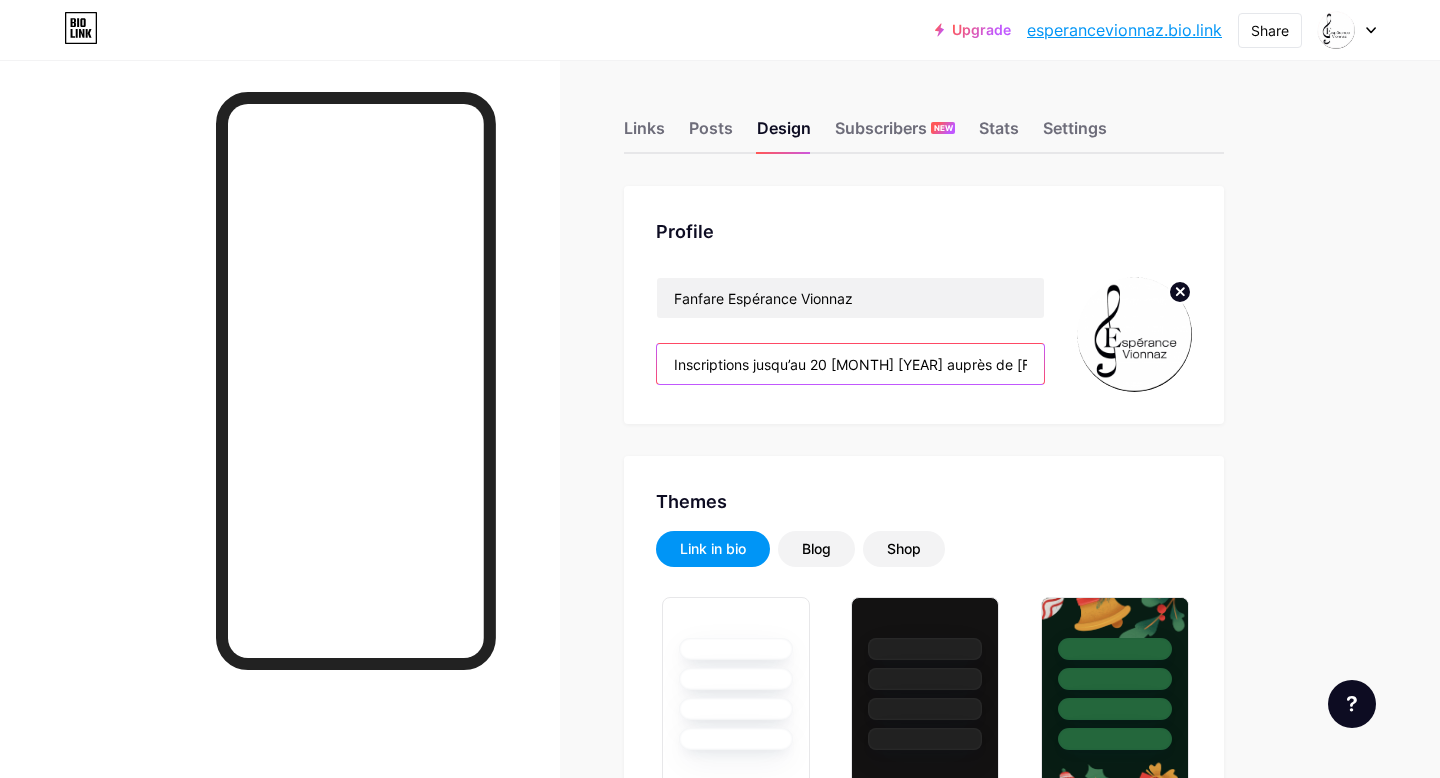 click on "Inscriptions jusqu’au 20 [MONTH] [YEAR] auprès de [FIRST] [LAST] pour notre souper de soutien le samedi 1 [MONTH] [YEAR] ! 🌰🎃🌰🎃🌰🎃🌰🎃🌰🎃🌰🎃🌰                     Inscription confirmée à la réception du paiement par Twint ou cash auprès de [FIRST]. Par versement bancaire sur le compte de la fanfare IBAN : CH35 8080 8006 7313 7791 2" at bounding box center [850, 364] 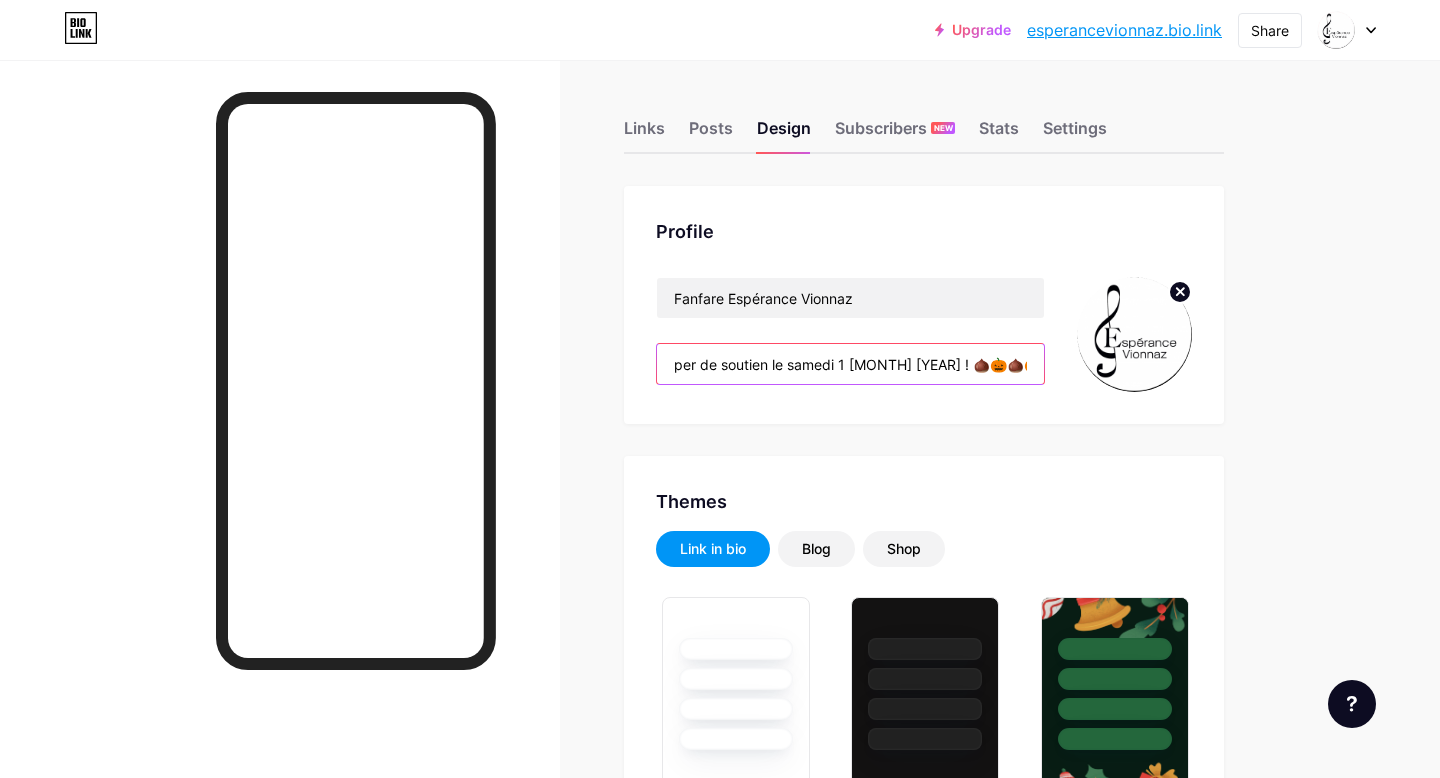 scroll, scrollTop: 0, scrollLeft: 732, axis: horizontal 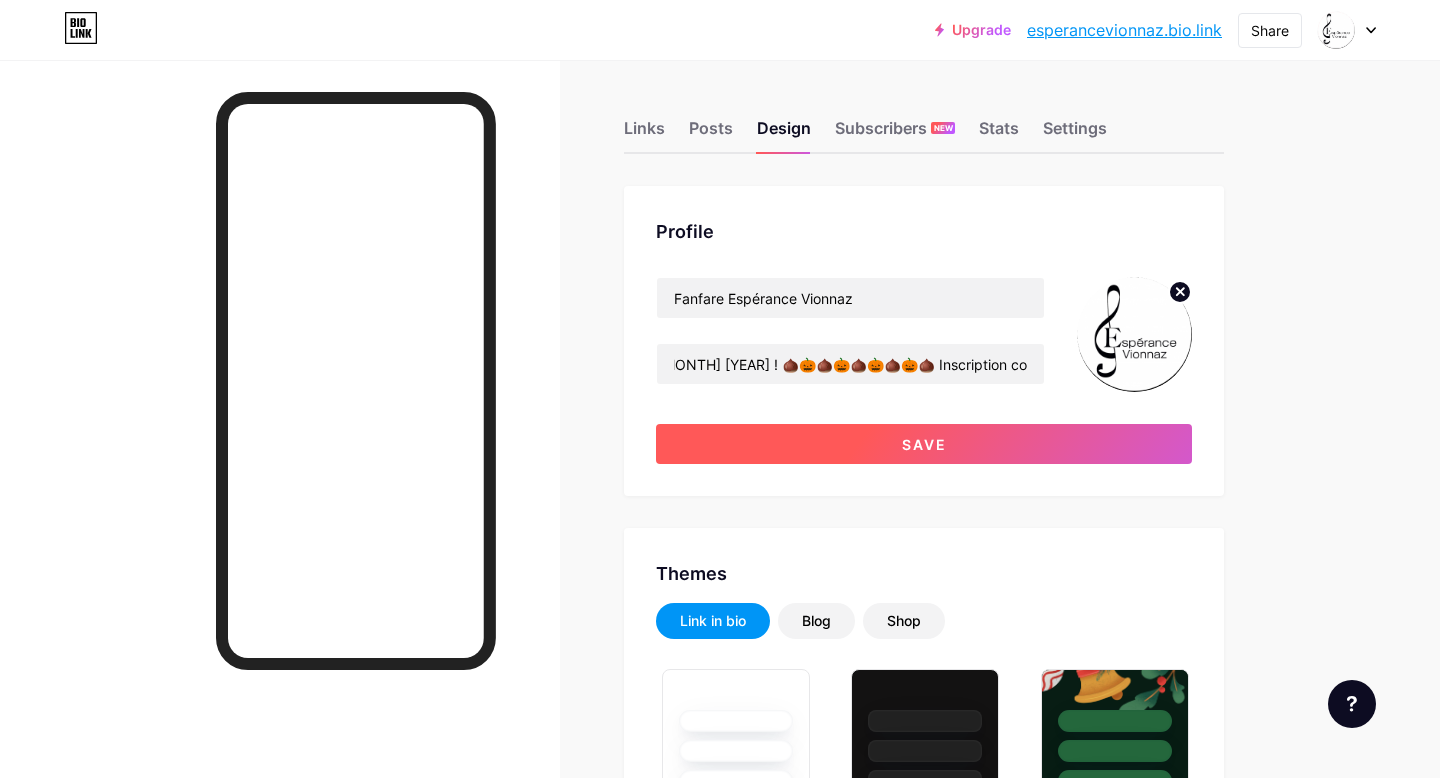 click on "Save" at bounding box center [924, 444] 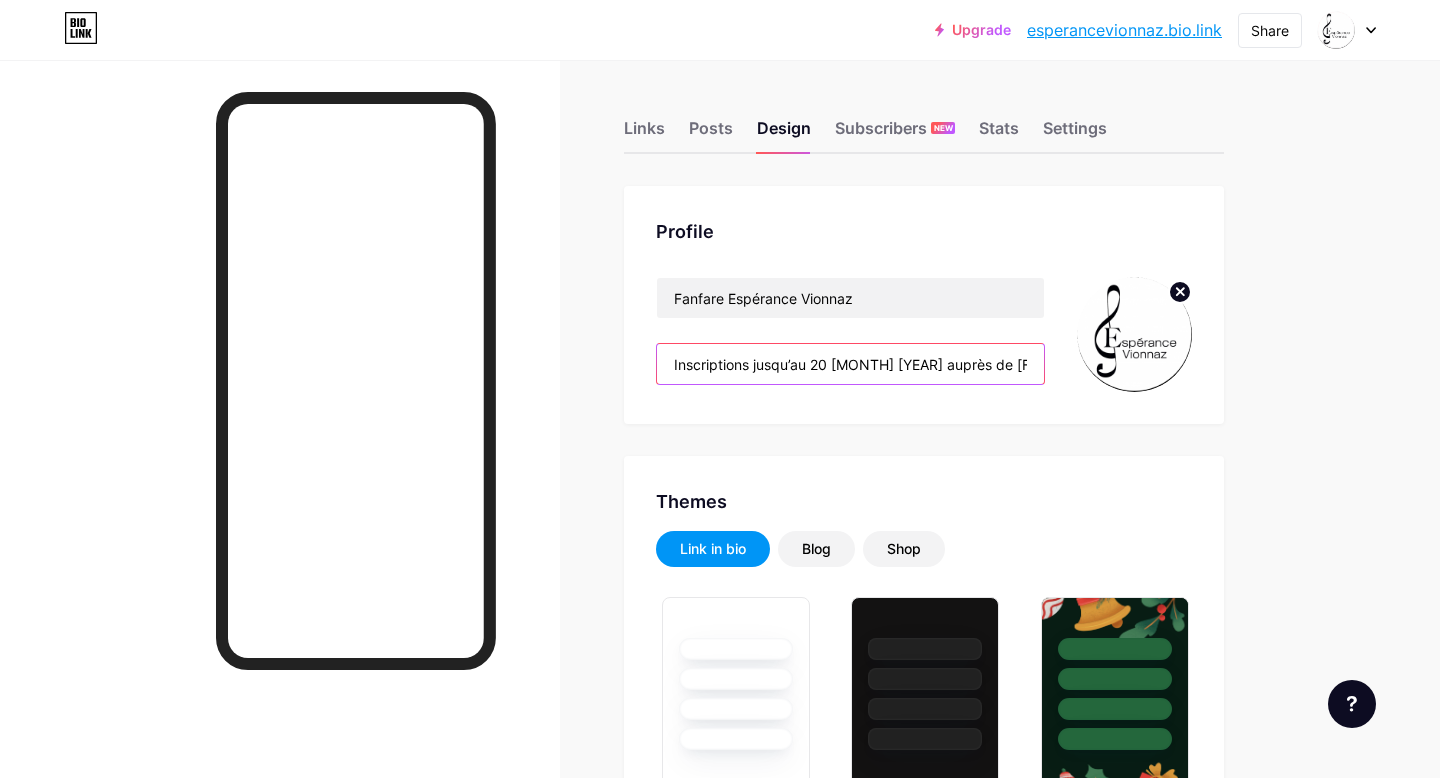 click on "Inscriptions jusqu’au 20 [MONTH] [YEAR] auprès de [FIRST] [LAST] pour notre souper de soutien le samedi 1 [MONTH] [YEAR] ! 🌰🎃🌰🎃🌰🎃🌰🎃🌰 Inscription confirmée à la réception du paiement par Twint ou cash auprès de [FIRST]. Par versement bancaire sur le compte de la fanfare IBAN : CH35 8080 8006 7313 7791 2" at bounding box center [850, 364] 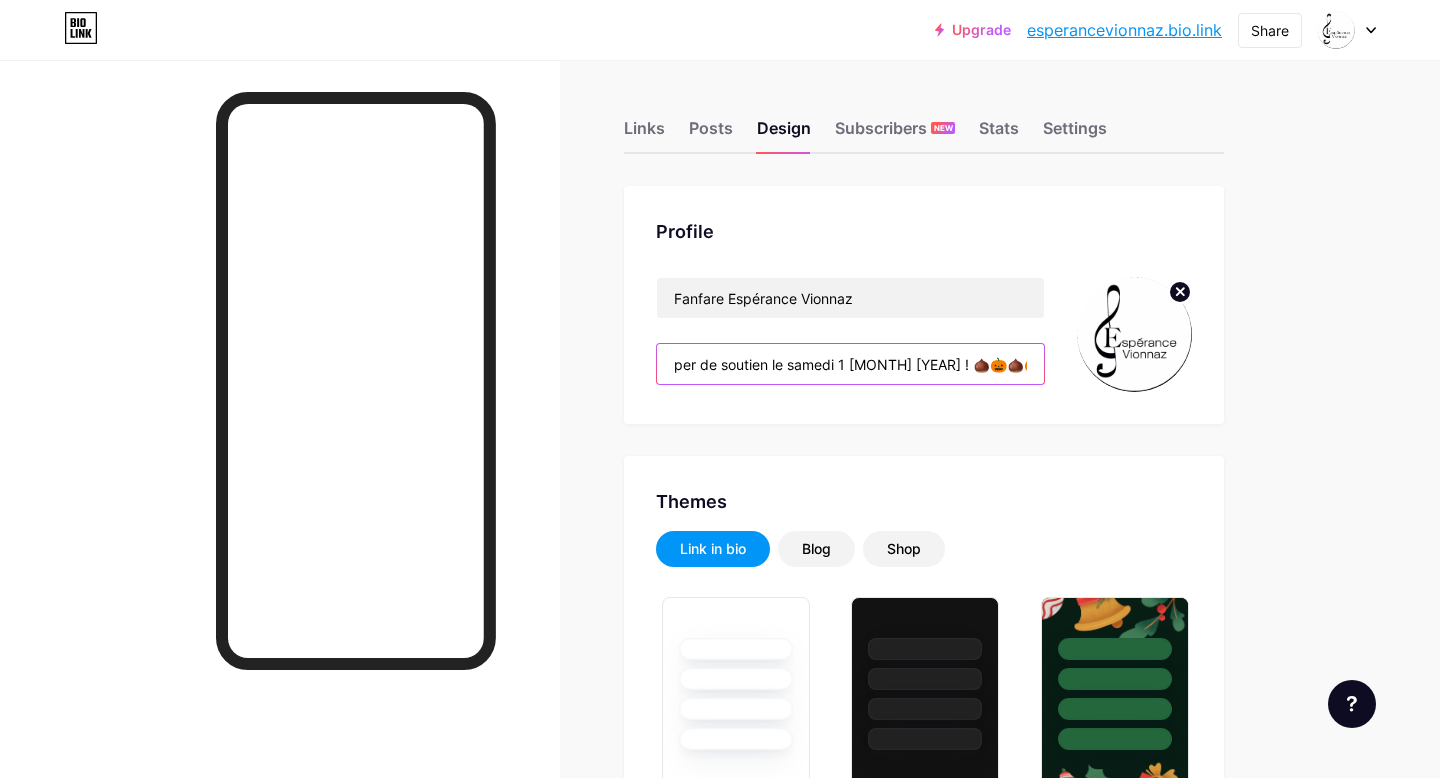 scroll, scrollTop: 0, scrollLeft: 732, axis: horizontal 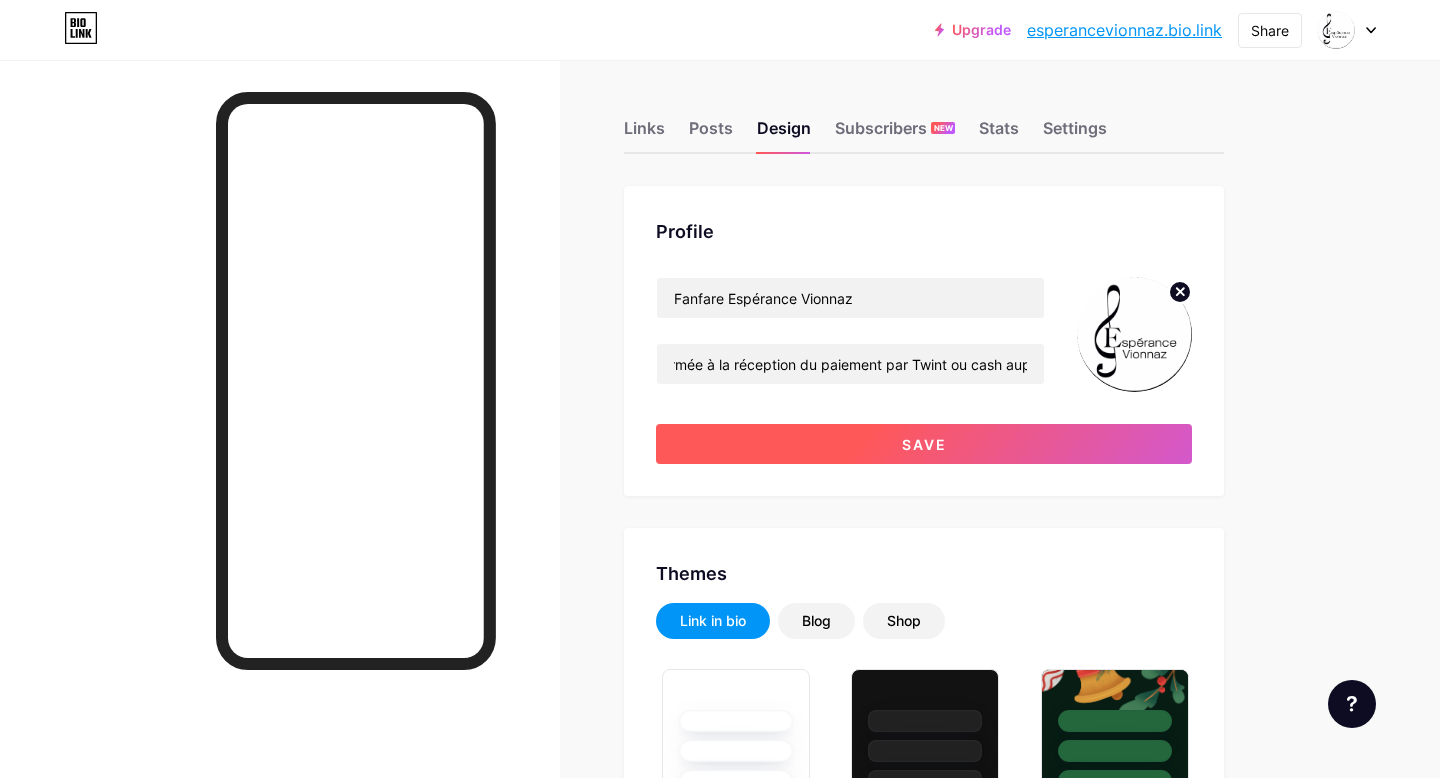 click on "Save" at bounding box center [924, 444] 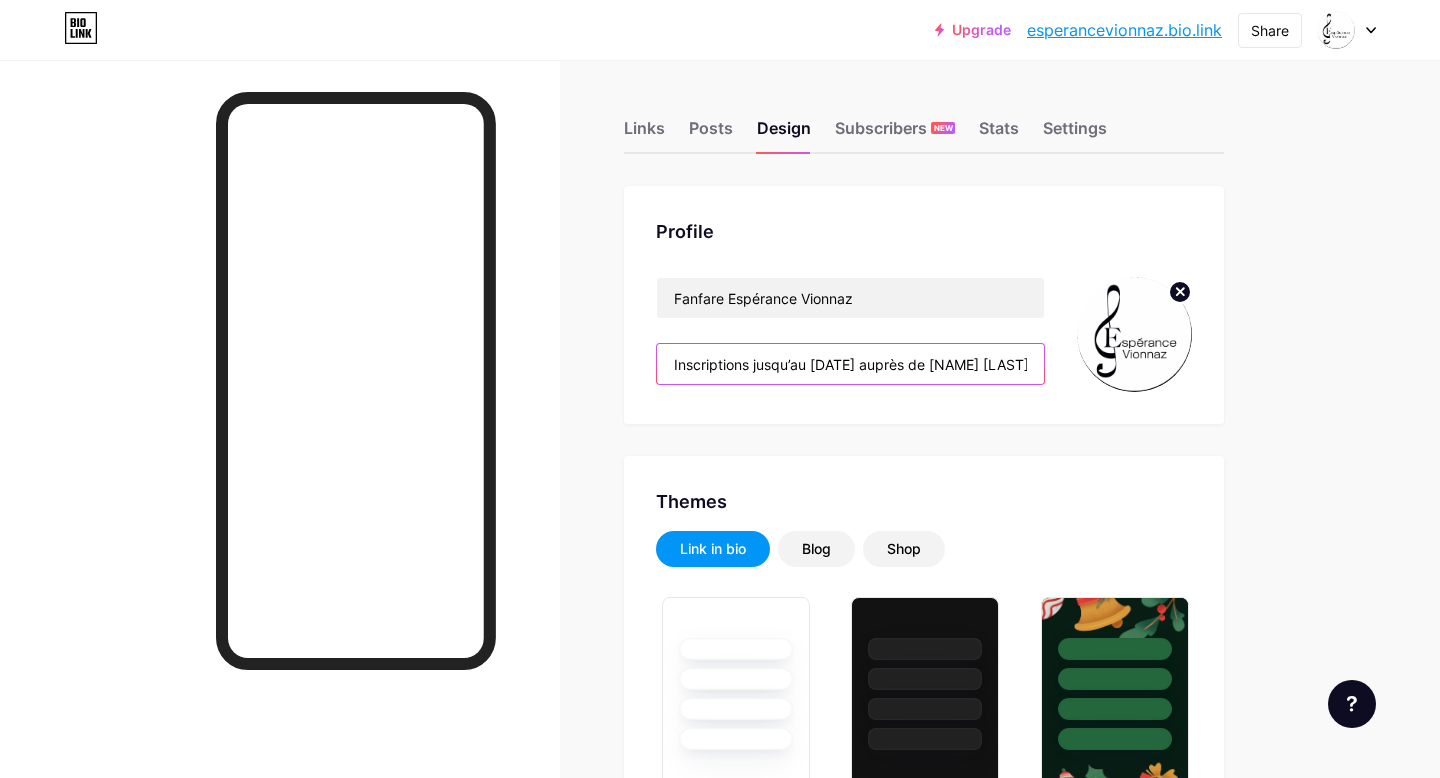 click on "Inscriptions jusqu’au [DATE] auprès de [NAME] [LAST] pour notre souper de soutien le [DATE] ! Inscription confirmée à la réception du paiement par Twint ou cash auprès de [FIRST]. Par versement bancaire sur le compte de la fanfare IBAN : CH35 8080 8006 7313 7791 2" at bounding box center (850, 364) 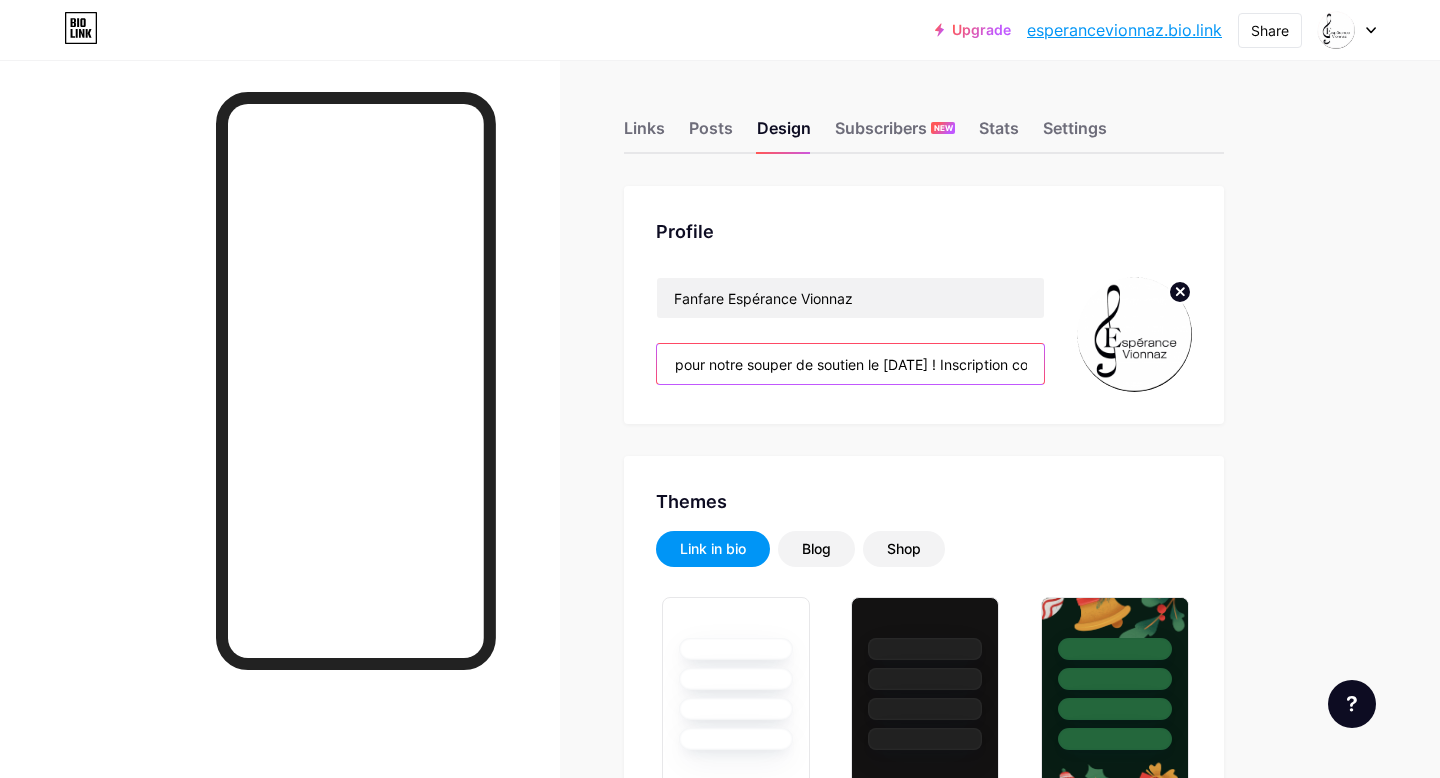 scroll, scrollTop: 0, scrollLeft: 541, axis: horizontal 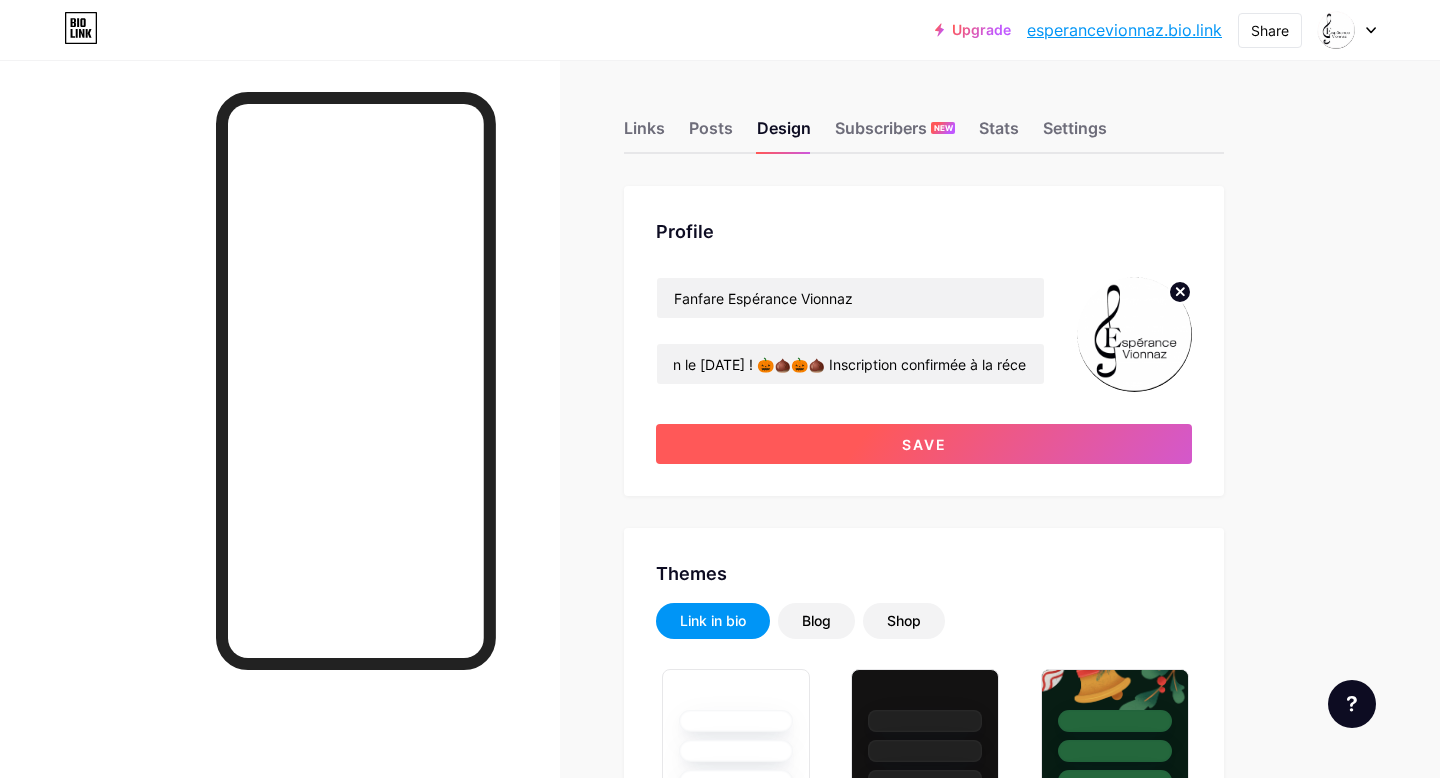 click on "Save" at bounding box center (924, 444) 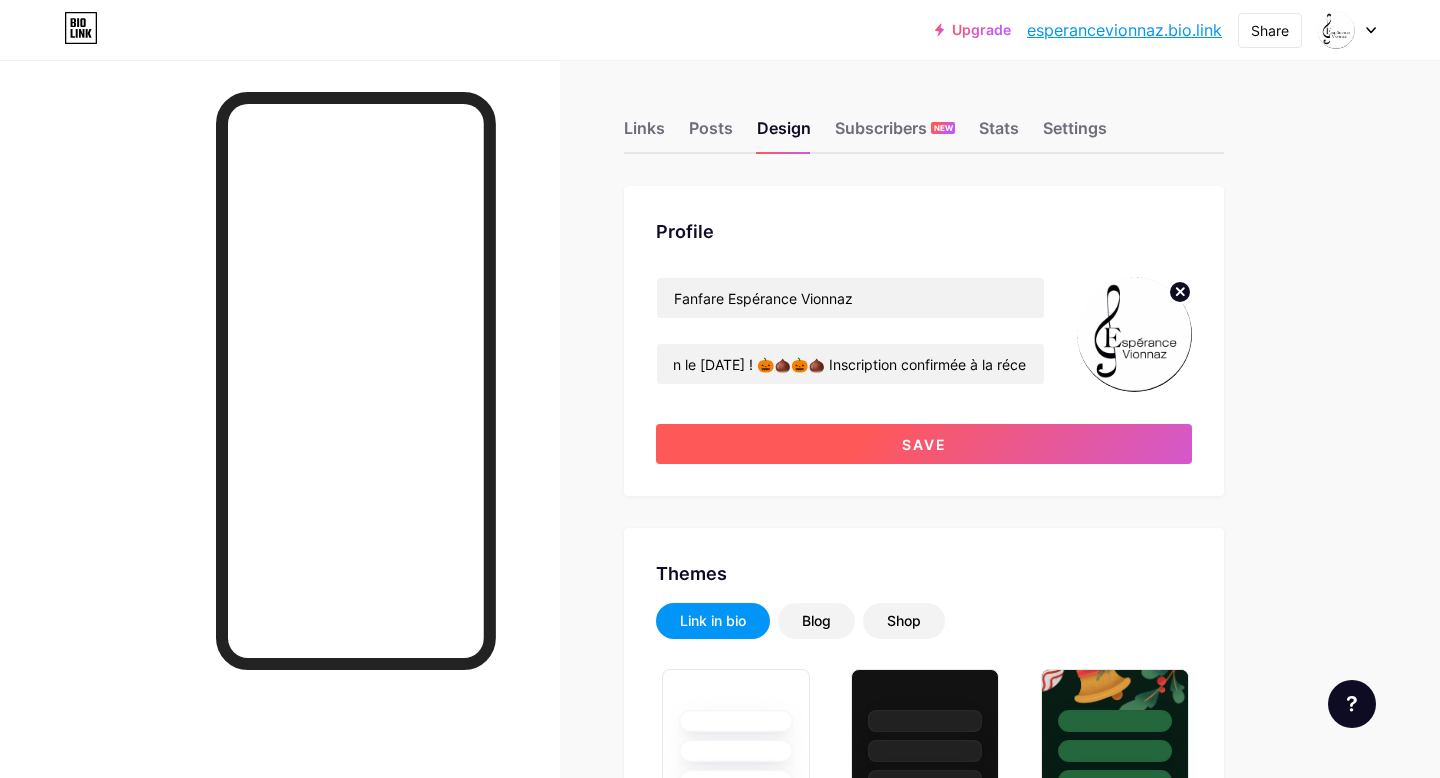 scroll, scrollTop: 0, scrollLeft: 0, axis: both 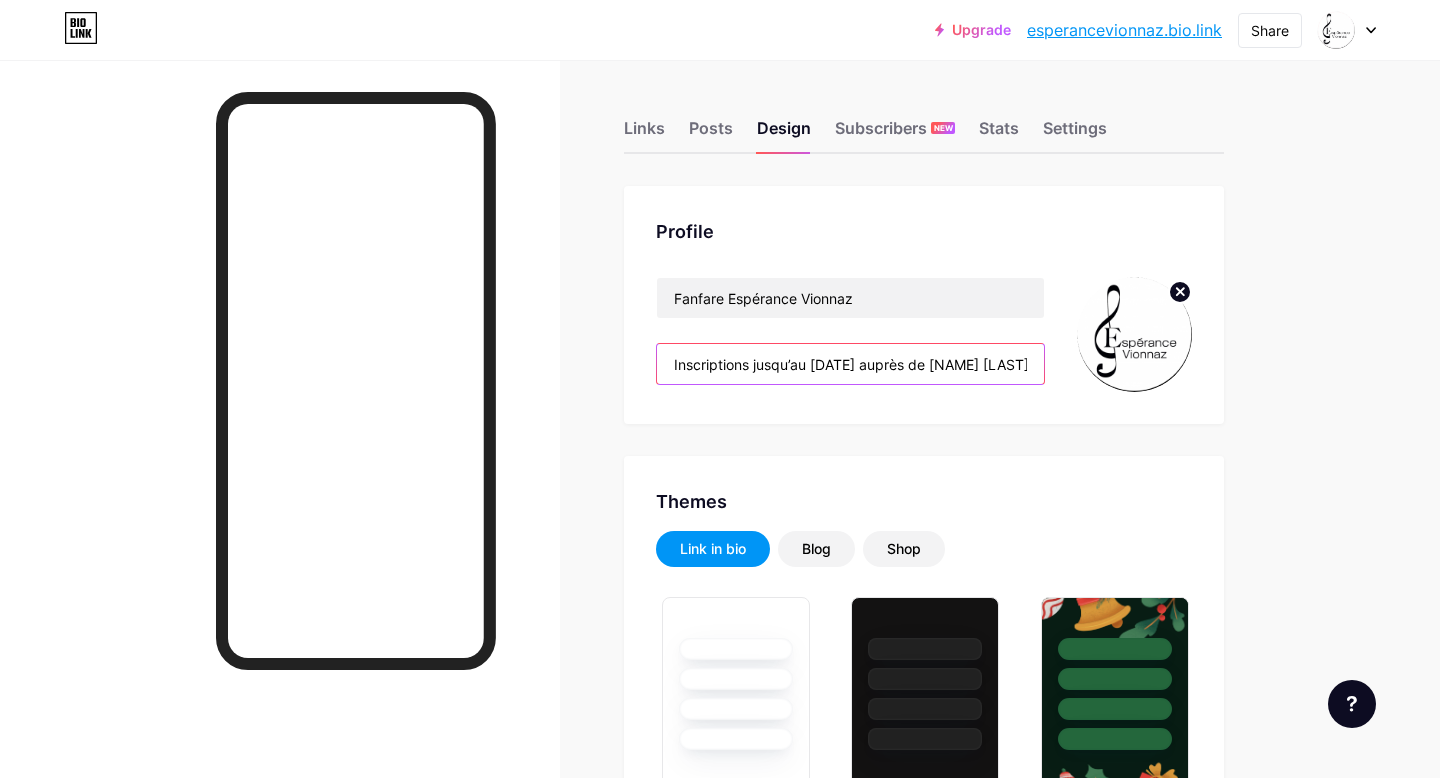 click on "Inscriptions jusqu’au [DATE] auprès de [NAME] [LAST] pour notre souper de soutien le [DATE] ! 🎃🌰🎃🌰 Inscription confirmée à la réception du paiement par Twint ou cash auprès de [FIRST]. Par versement bancaire sur le compte de la fanfare IBAN : CH35 8080 8006 7313 7791 2" at bounding box center [850, 364] 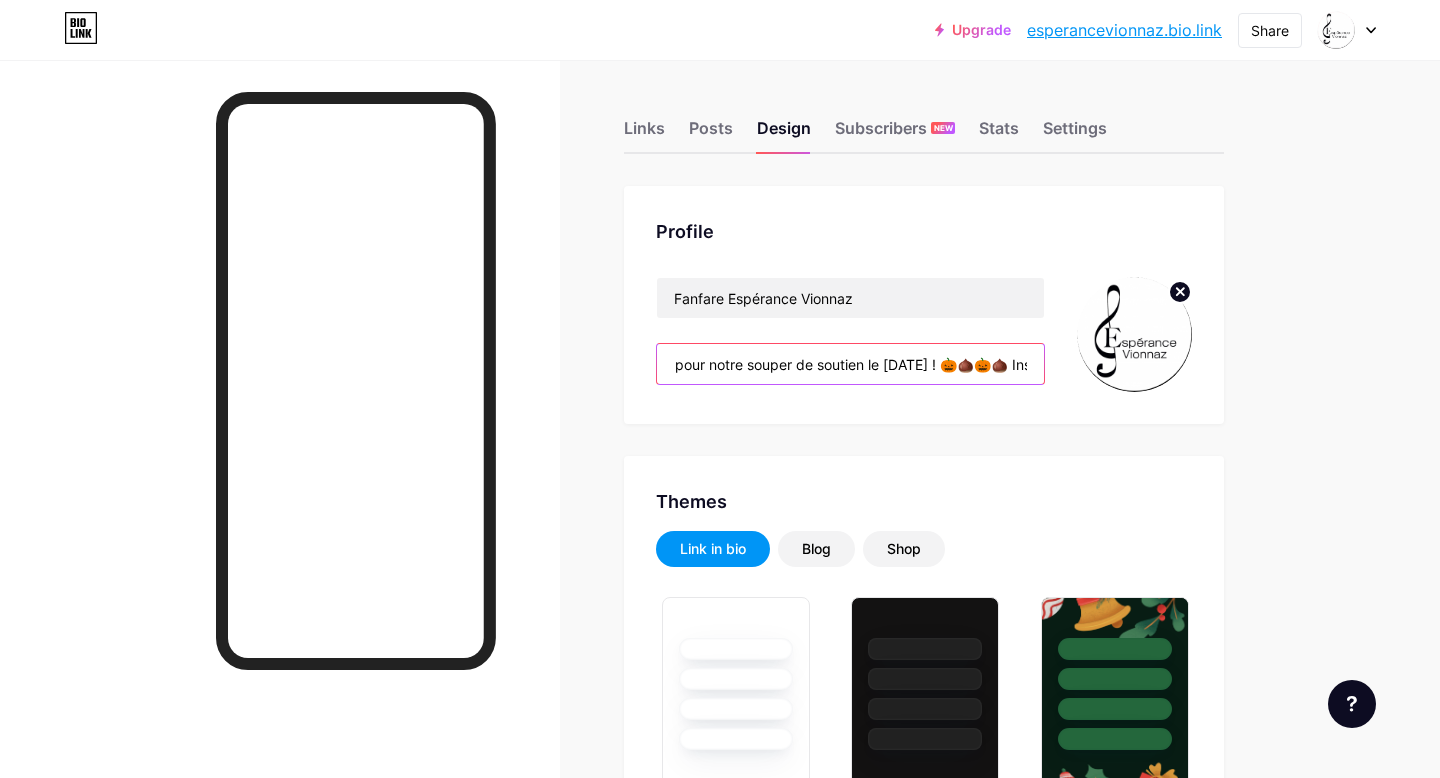 scroll, scrollTop: 0, scrollLeft: 541, axis: horizontal 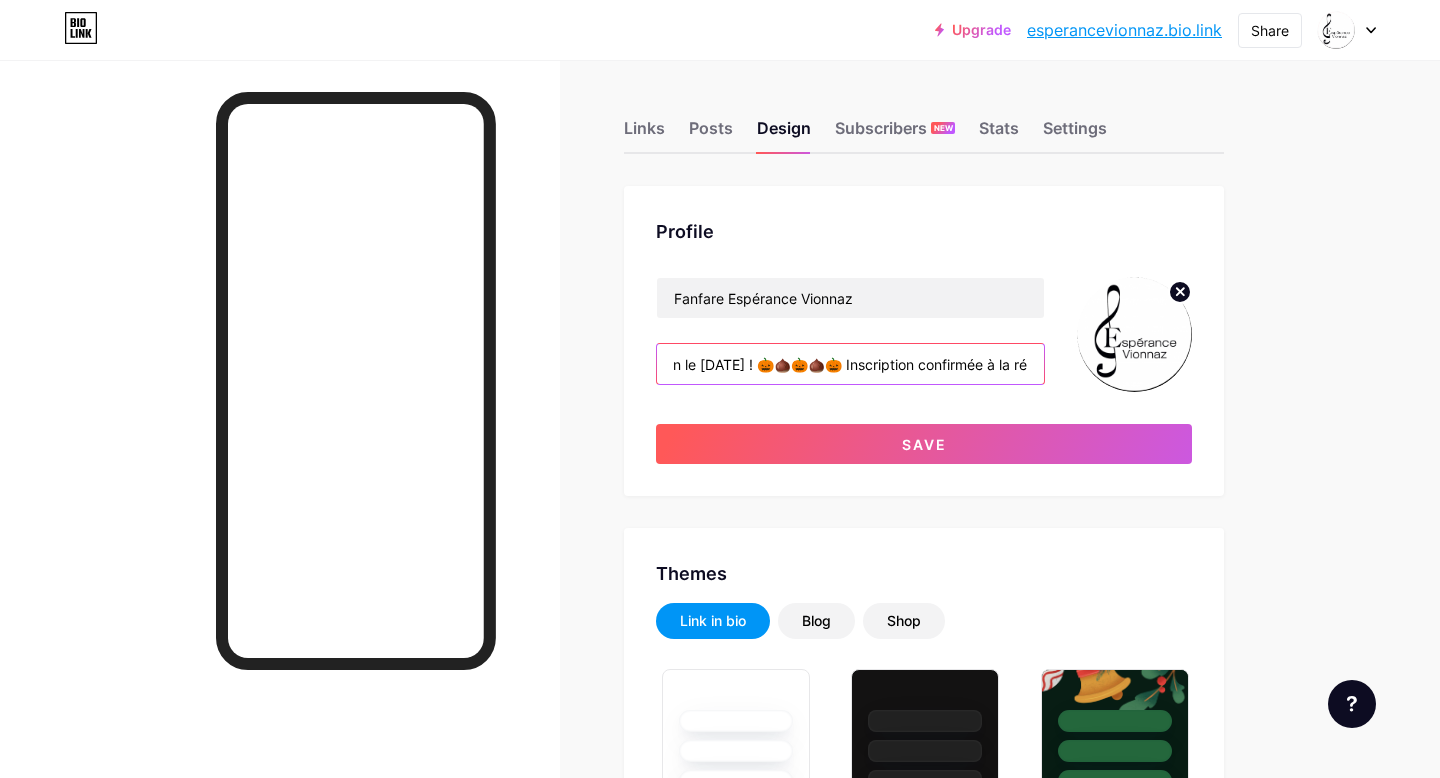 click on "Inscriptions jusqu’au [DATE] auprès de [NAME] [LAST] pour notre souper de soutien le [DATE] ! 🎃🌰🎃🌰🎃 Inscription confirmée à la réception du paiement par Twint ou cash auprès de [FIRST]. Par versement bancaire sur le compte de la fanfare IBAN : CH35 8080 8006 7313 7791 2" at bounding box center [850, 364] 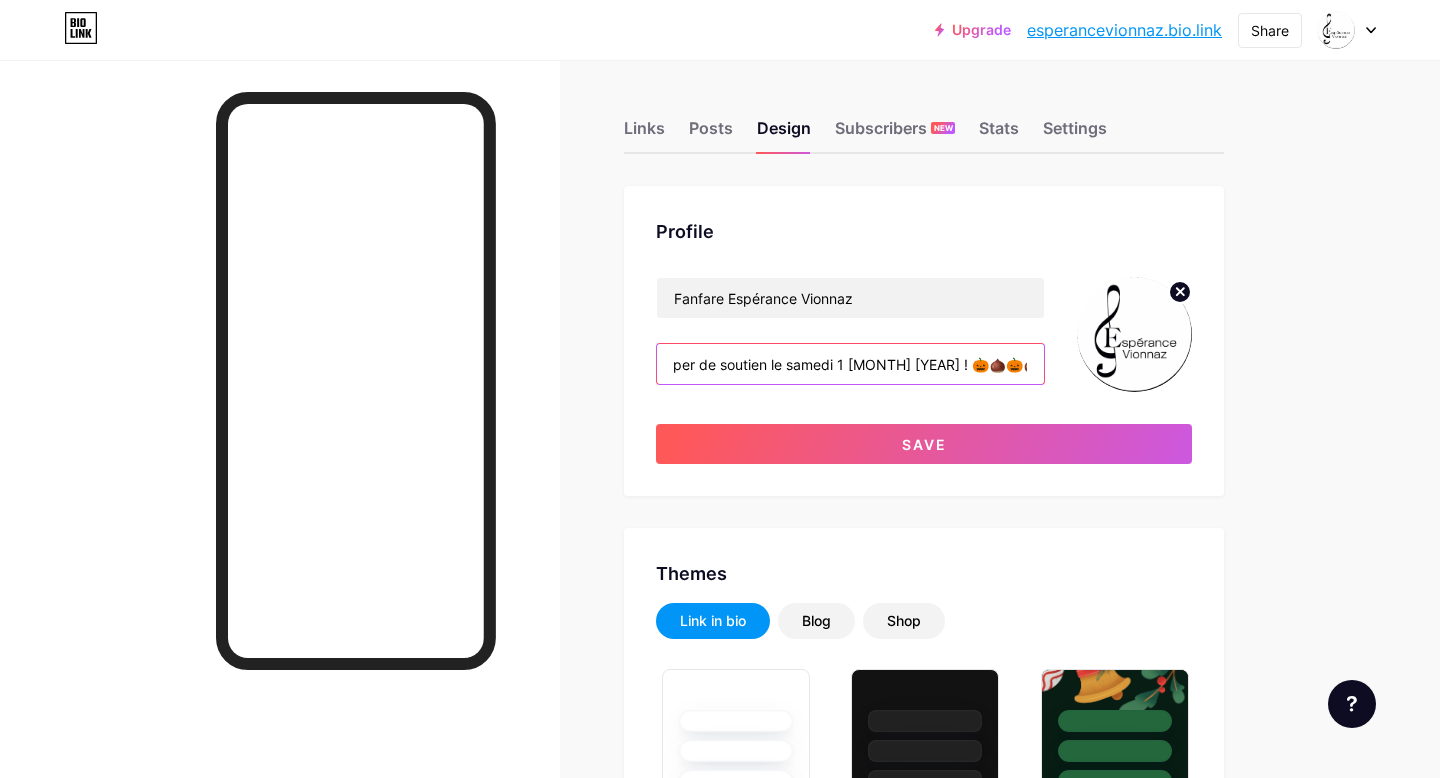 scroll, scrollTop: 0, scrollLeft: 545, axis: horizontal 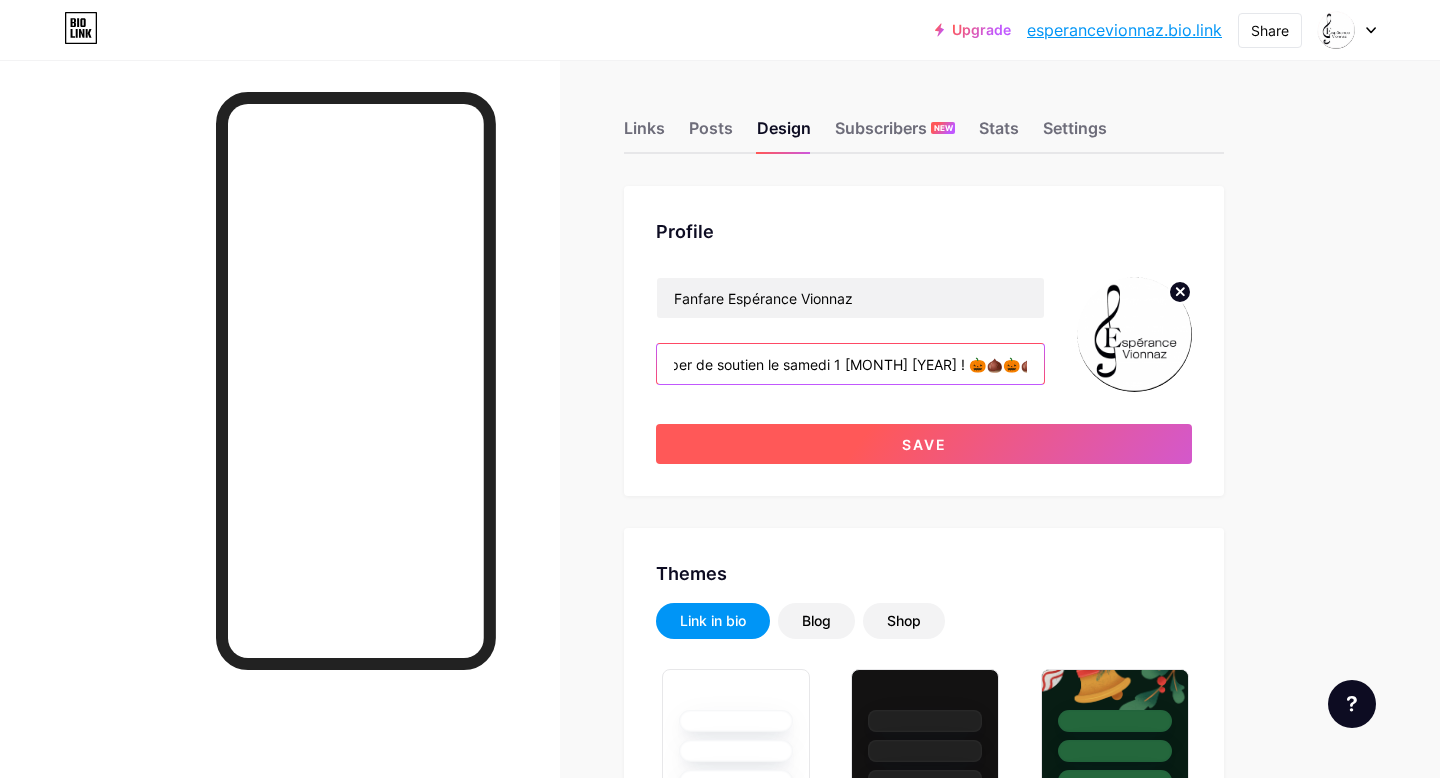 type on "Inscriptions jusqu’au 20 [MONTH] [YEAR] auprès de [FIRST] [LAST] pour notre souper de soutien le samedi 1 [MONTH] [YEAR] ! 🎃🌰🎃🌰🎃🌰 Inscription confirmée à la réception du paiement par Twint ou cash auprès de [FIRST]. Par versement bancaire sur le compte de la fanfare IBAN : CH35 8080 8006 7313 7791 2" 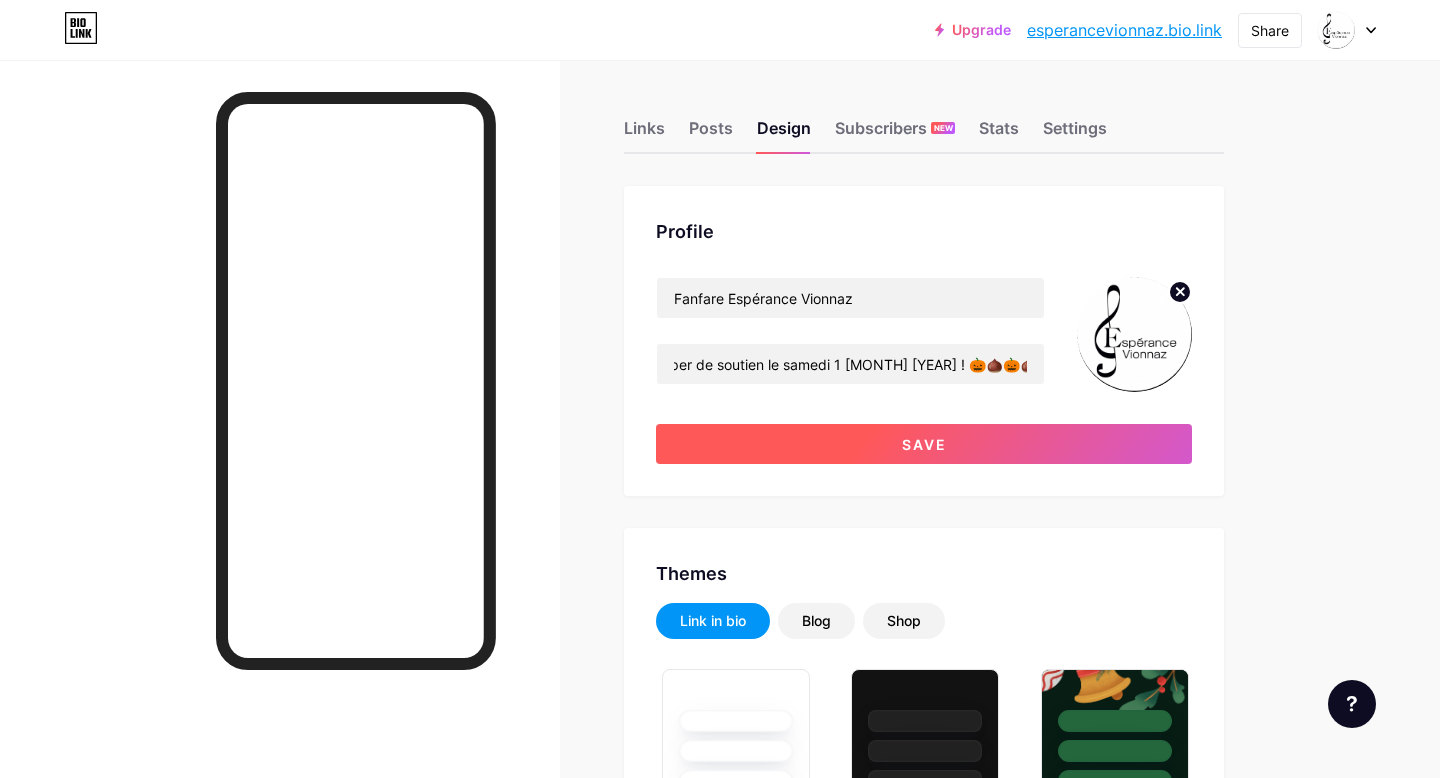 click on "Save" at bounding box center [924, 444] 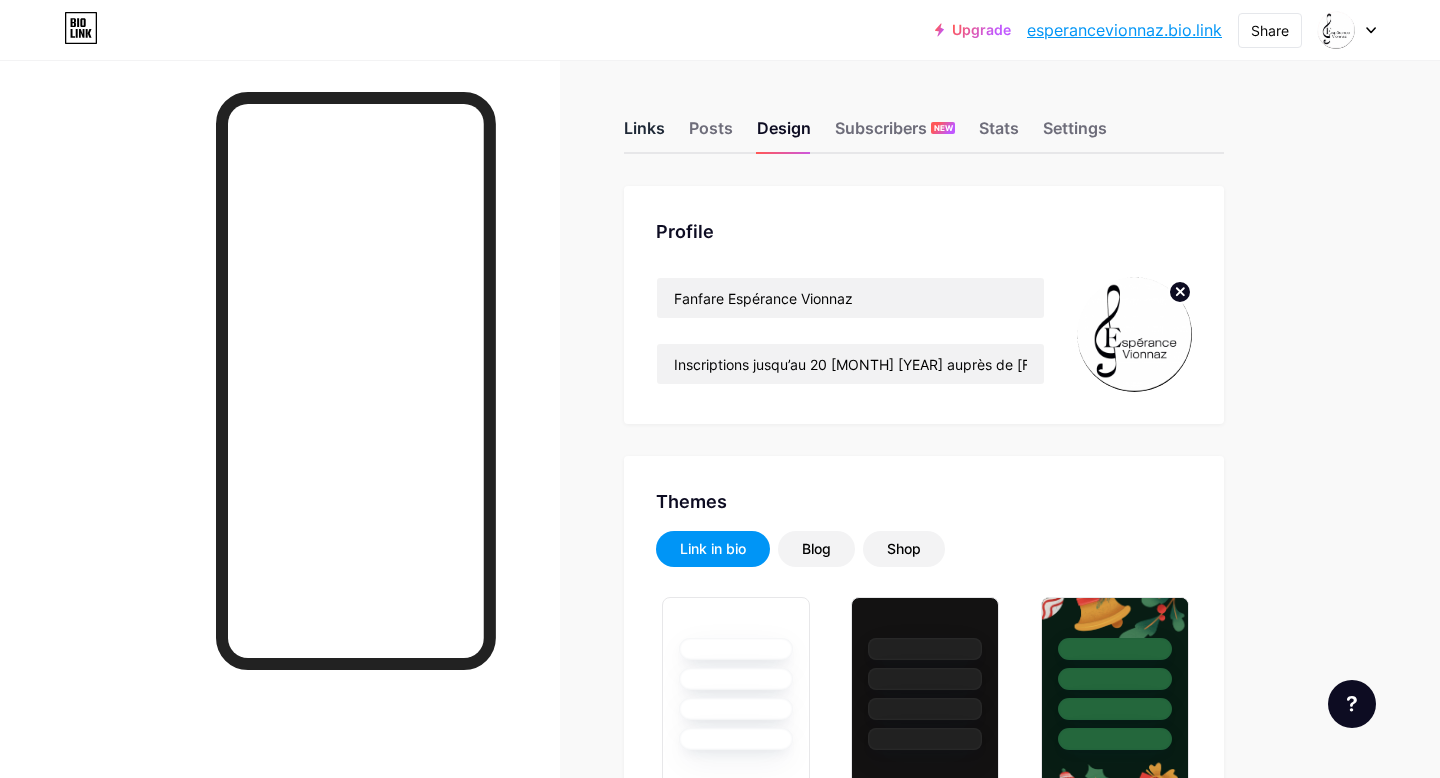 click on "Links" at bounding box center (644, 134) 